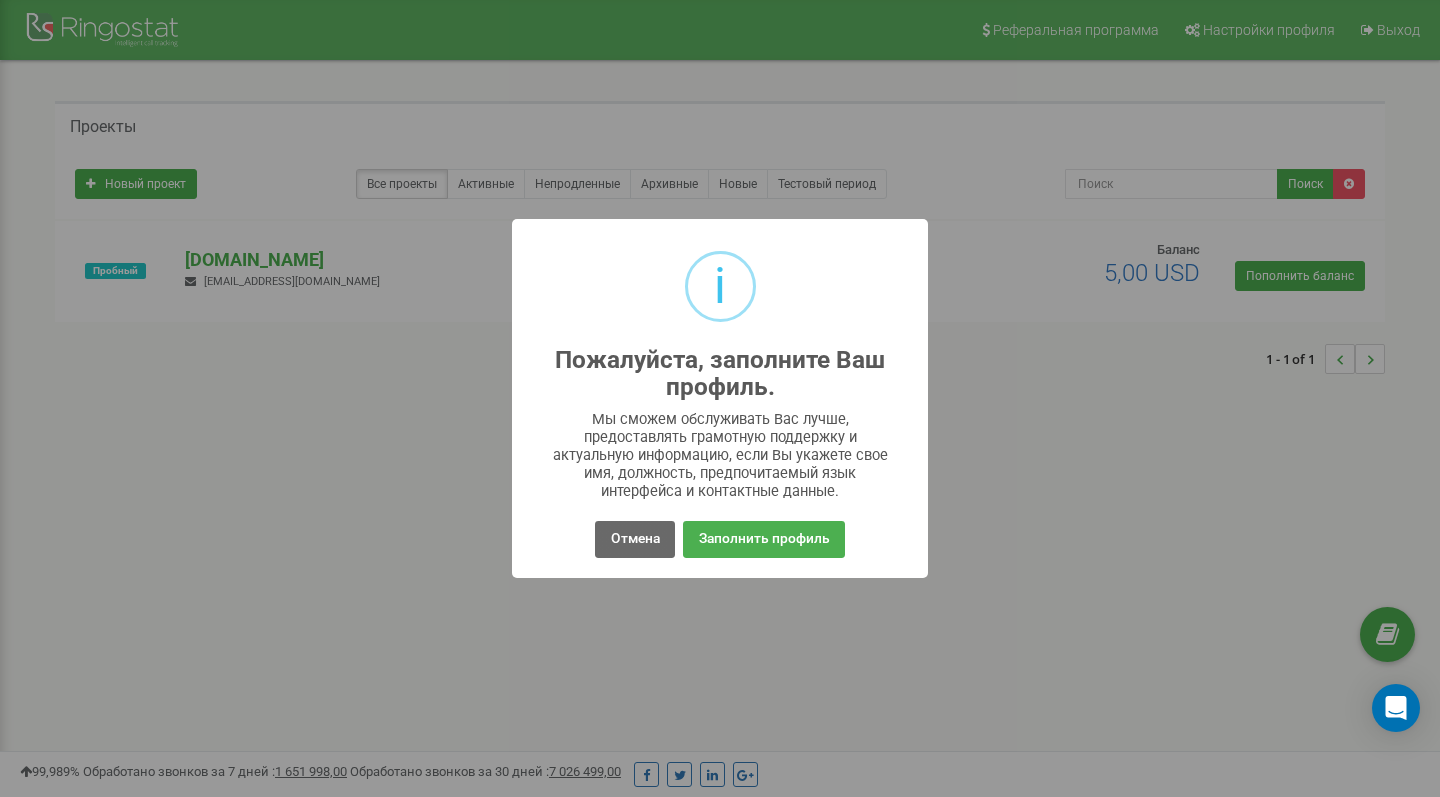 scroll, scrollTop: 0, scrollLeft: 0, axis: both 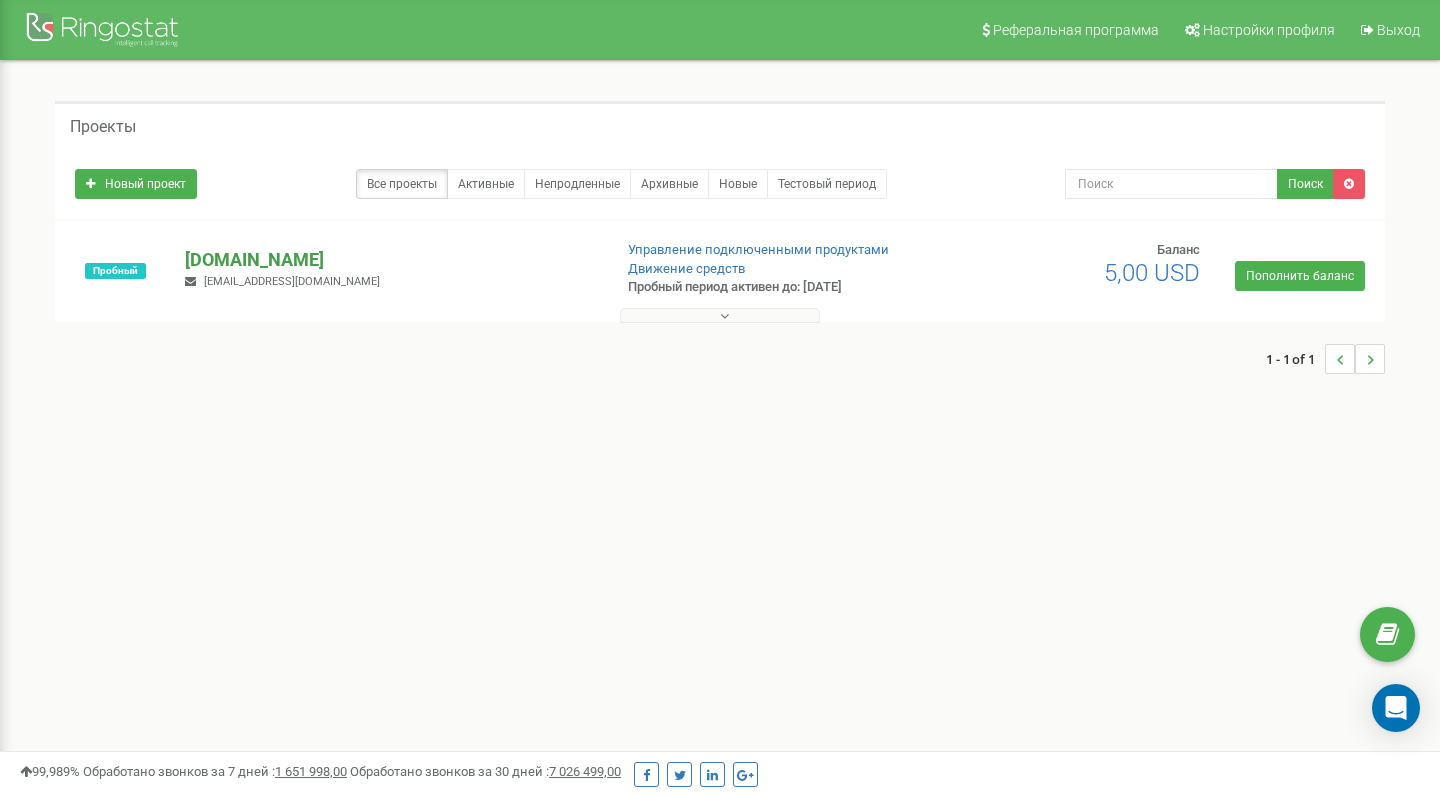click on "[DOMAIN_NAME]" at bounding box center [390, 260] 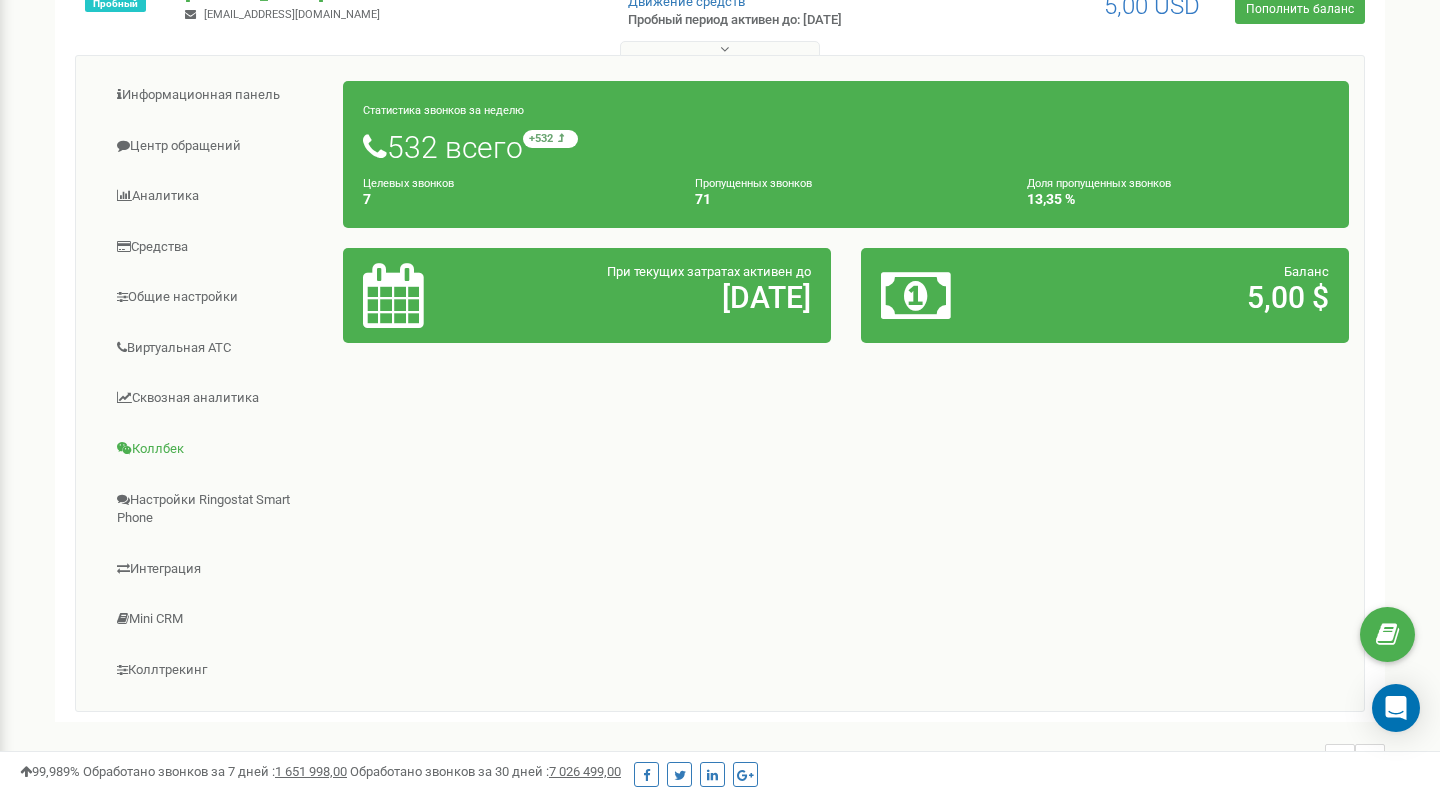 scroll, scrollTop: 271, scrollLeft: 0, axis: vertical 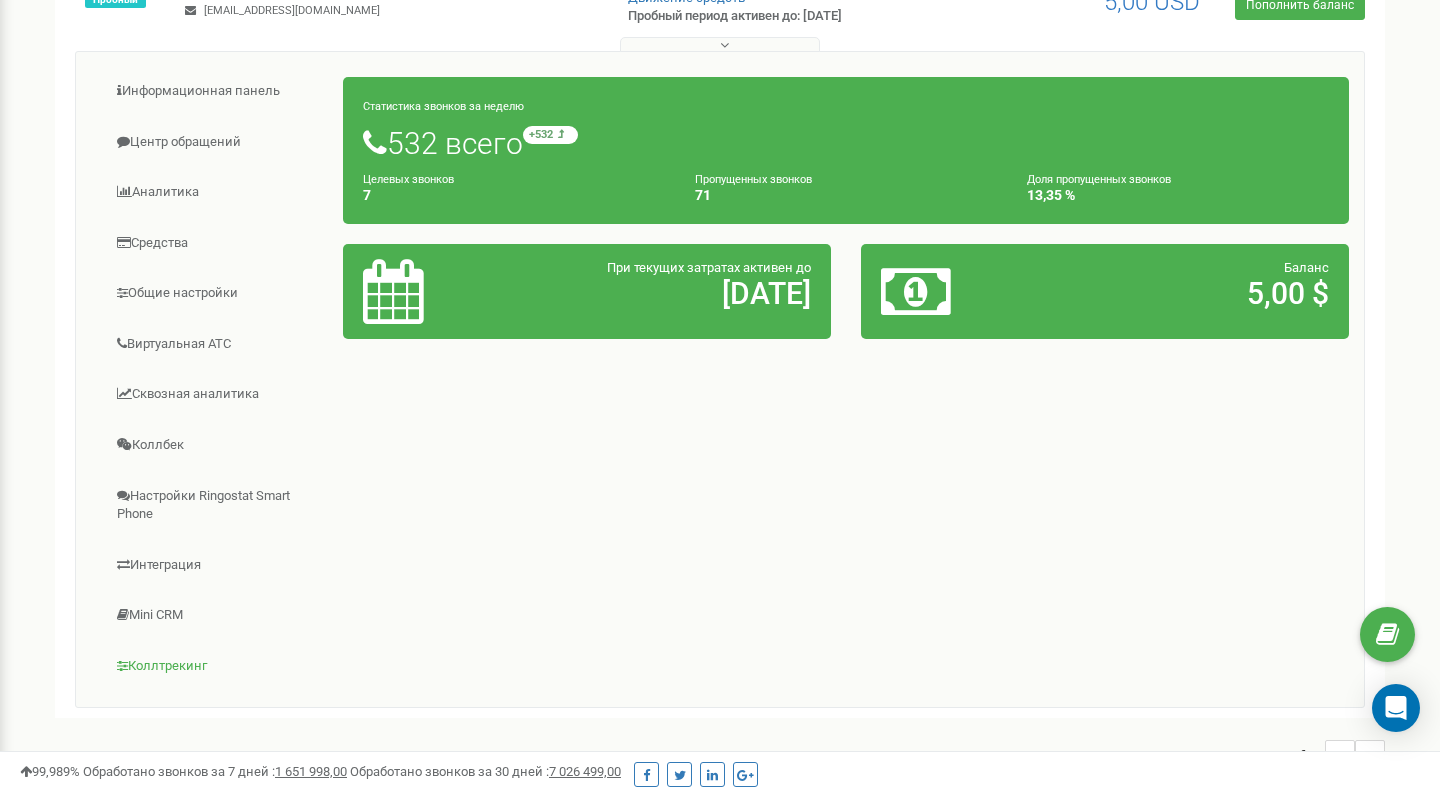 click on "Коллтрекинг" at bounding box center (217, 666) 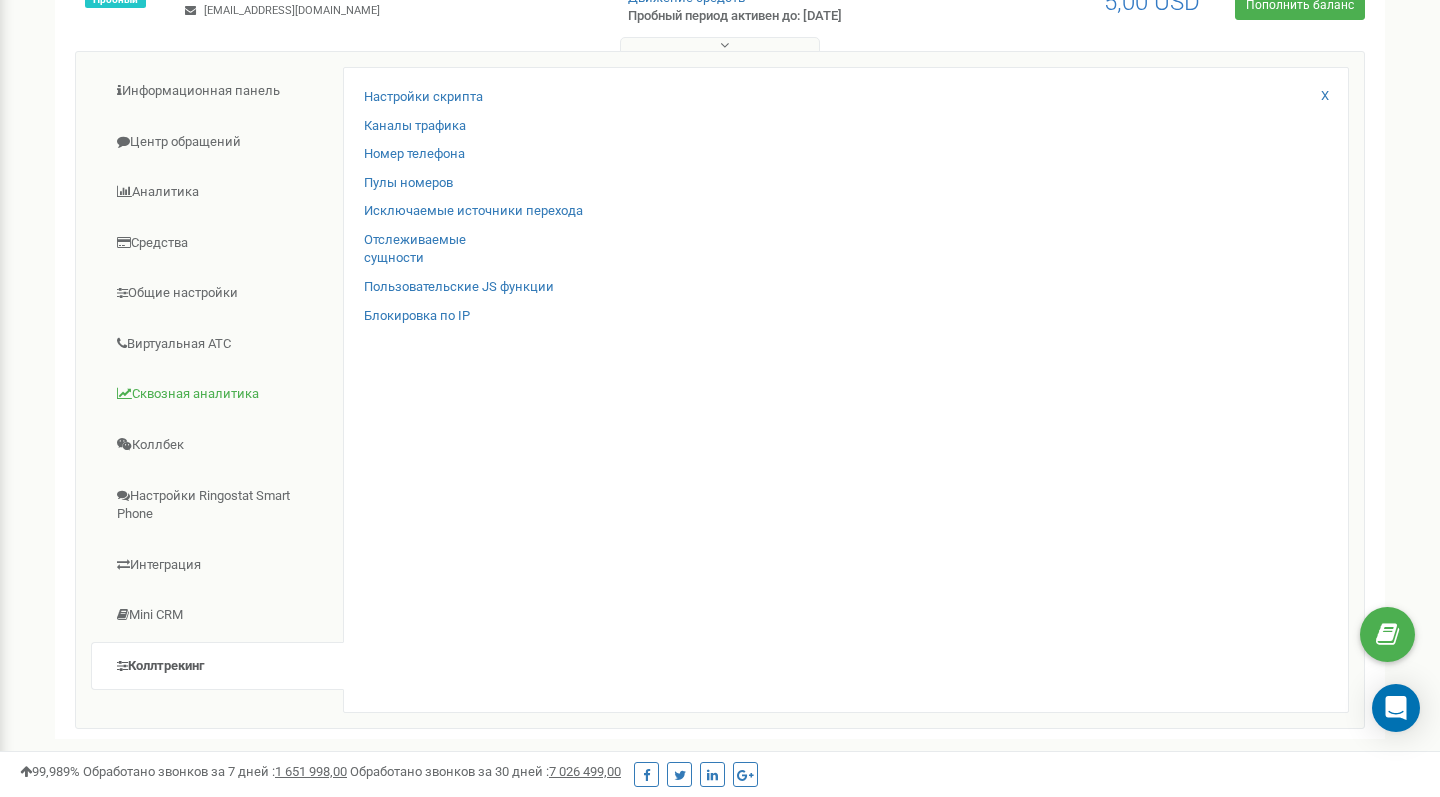 click on "Сквозная аналитика" at bounding box center (217, 394) 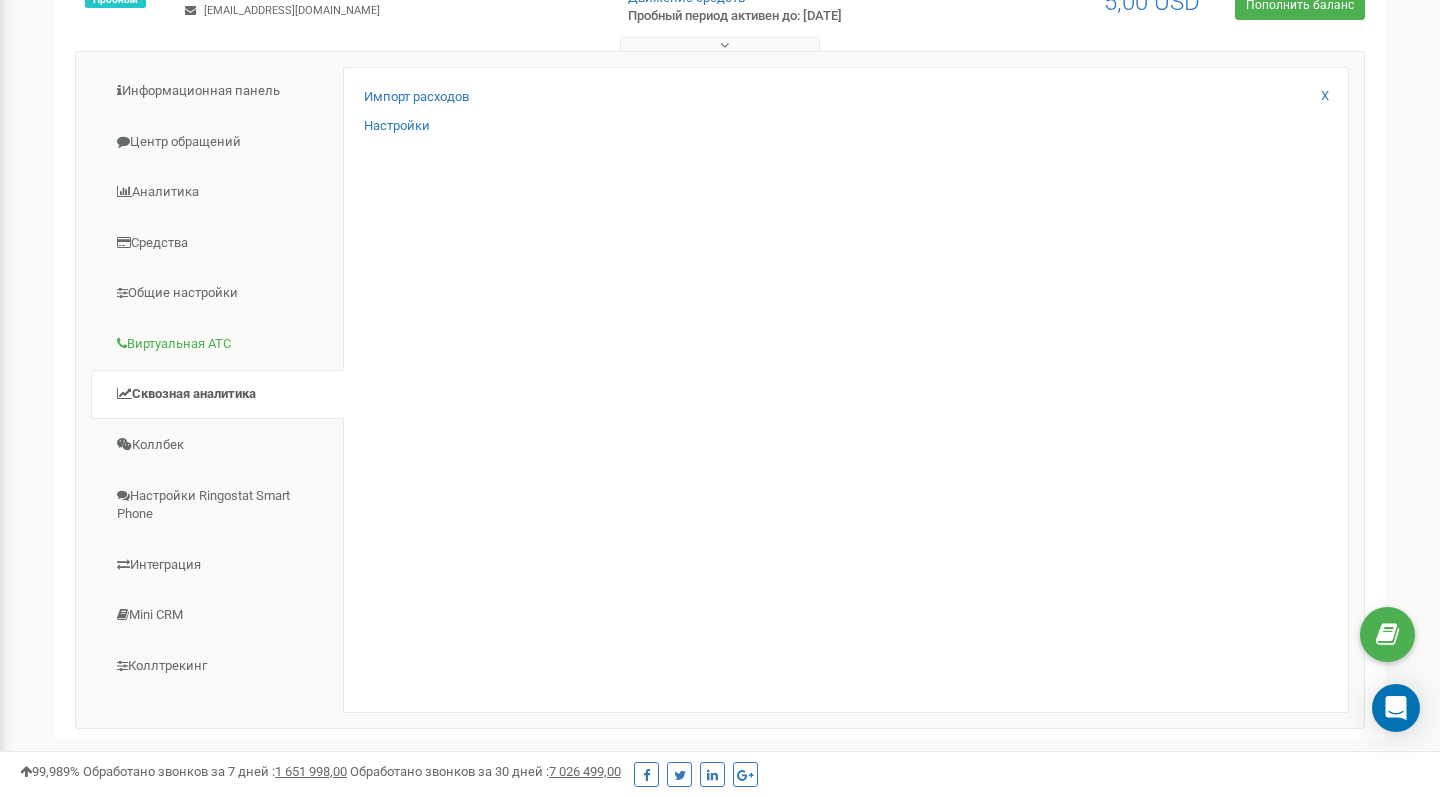 click on "Виртуальная АТС" at bounding box center (217, 344) 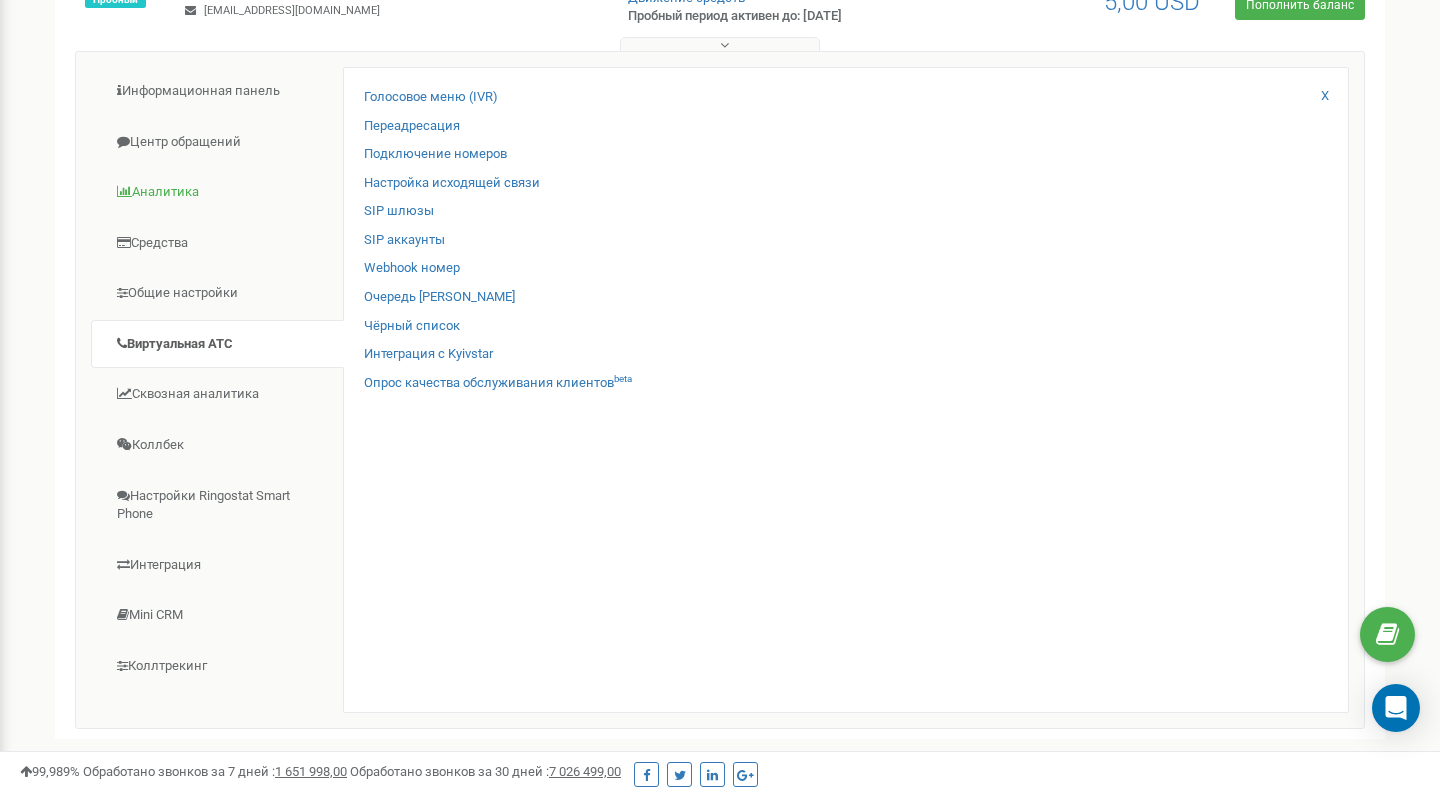 click on "Аналитика" at bounding box center (217, 192) 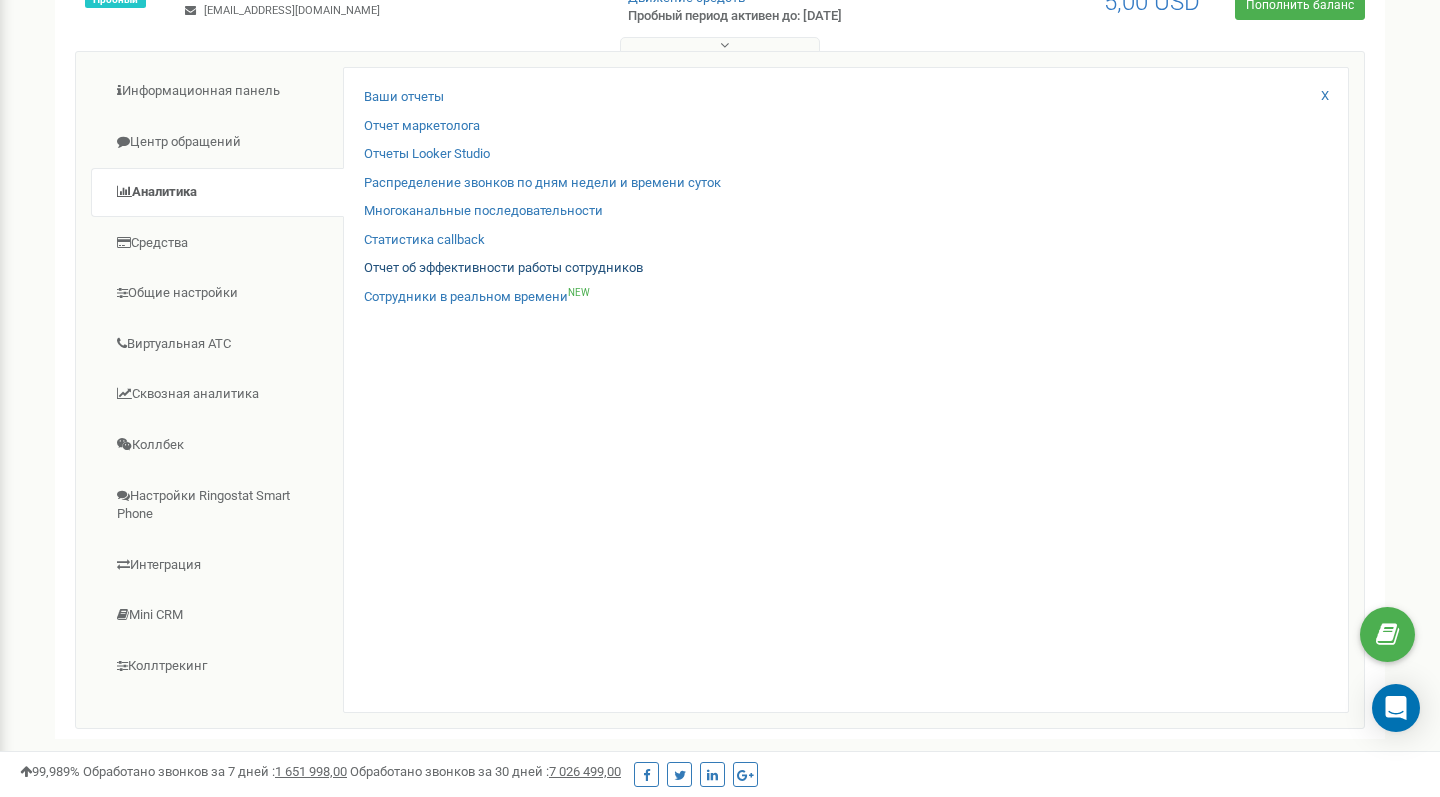 click on "Отчет об эффективности работы сотрудников" at bounding box center [503, 268] 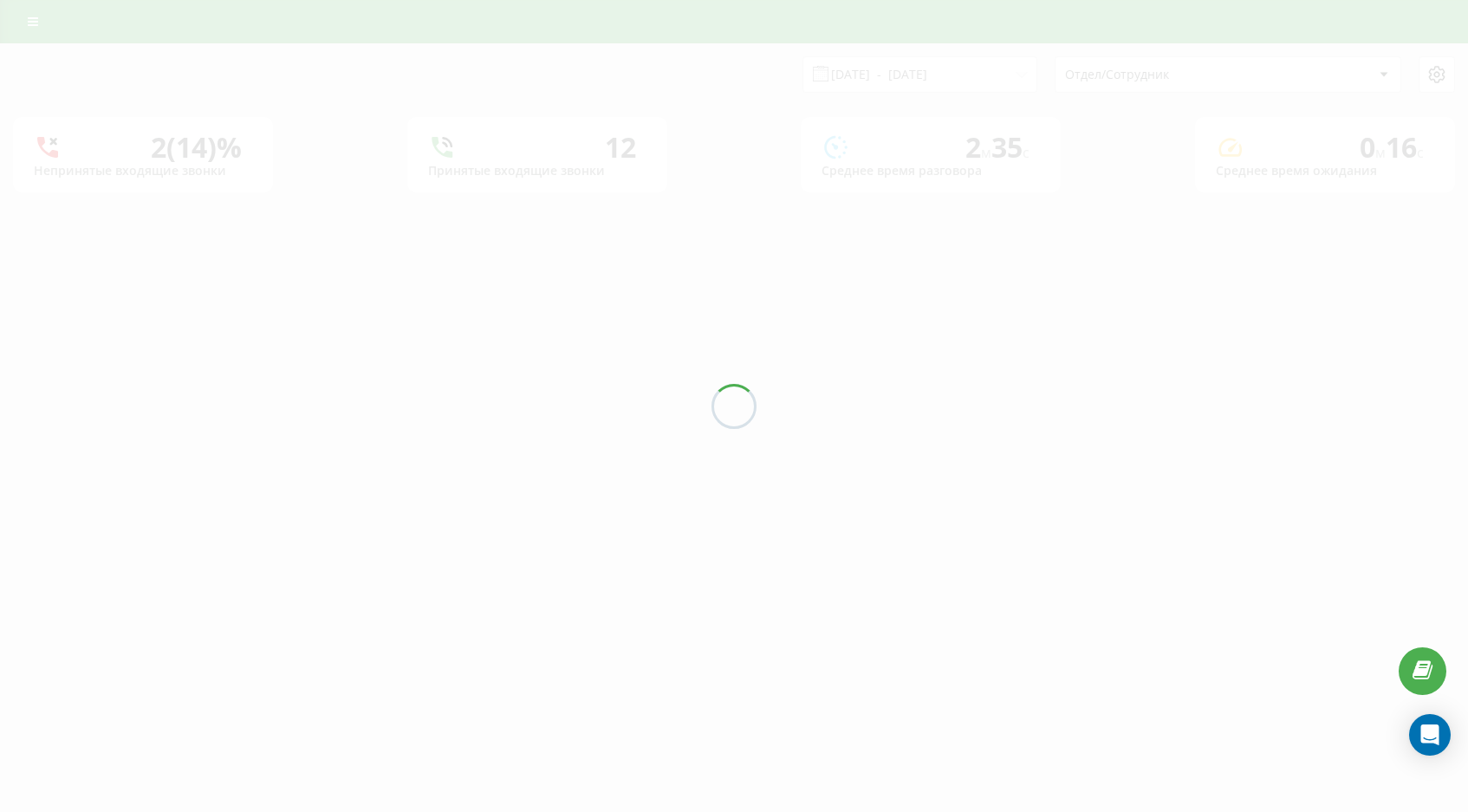scroll, scrollTop: 0, scrollLeft: 0, axis: both 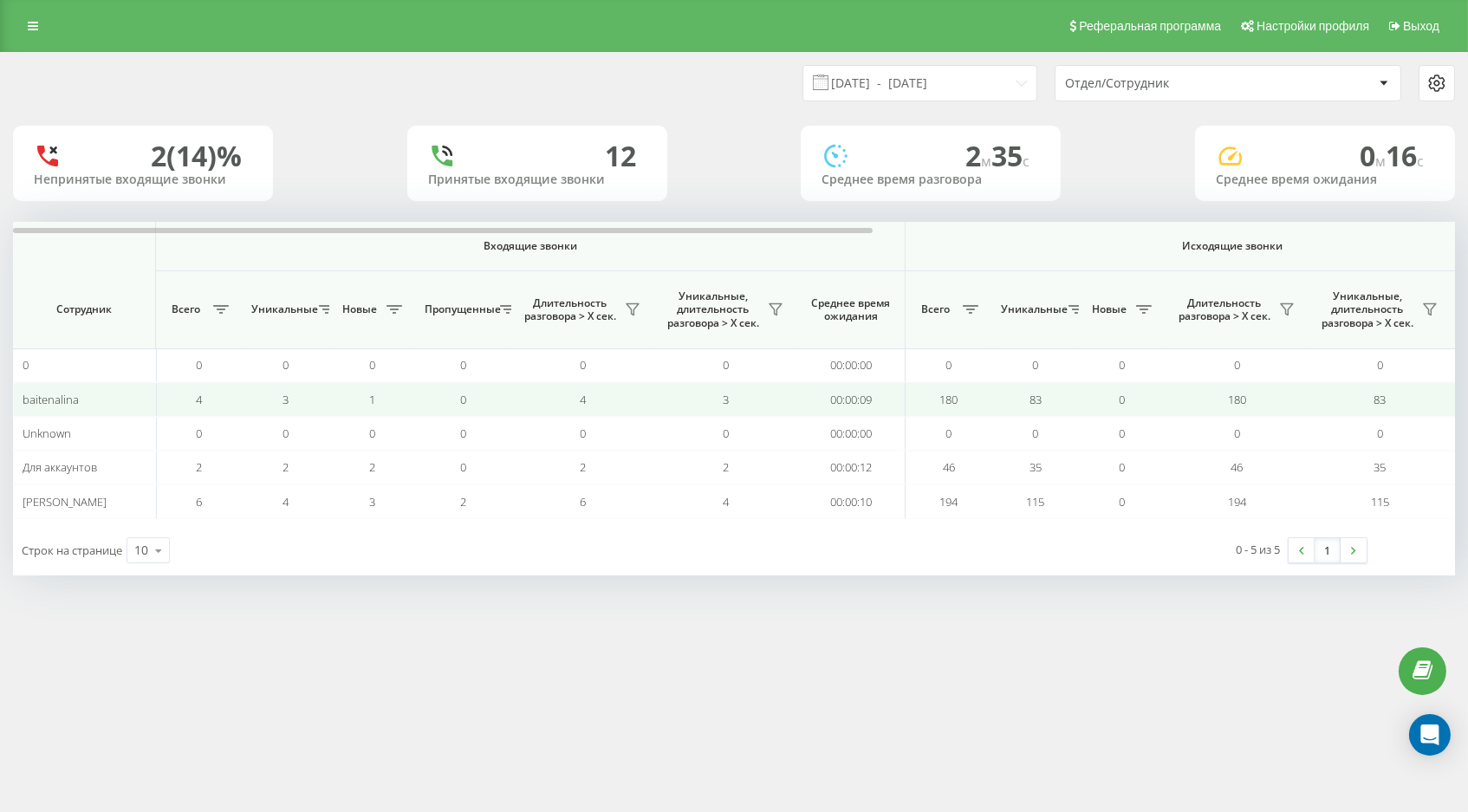click on "baitenalina" at bounding box center (50, 400) 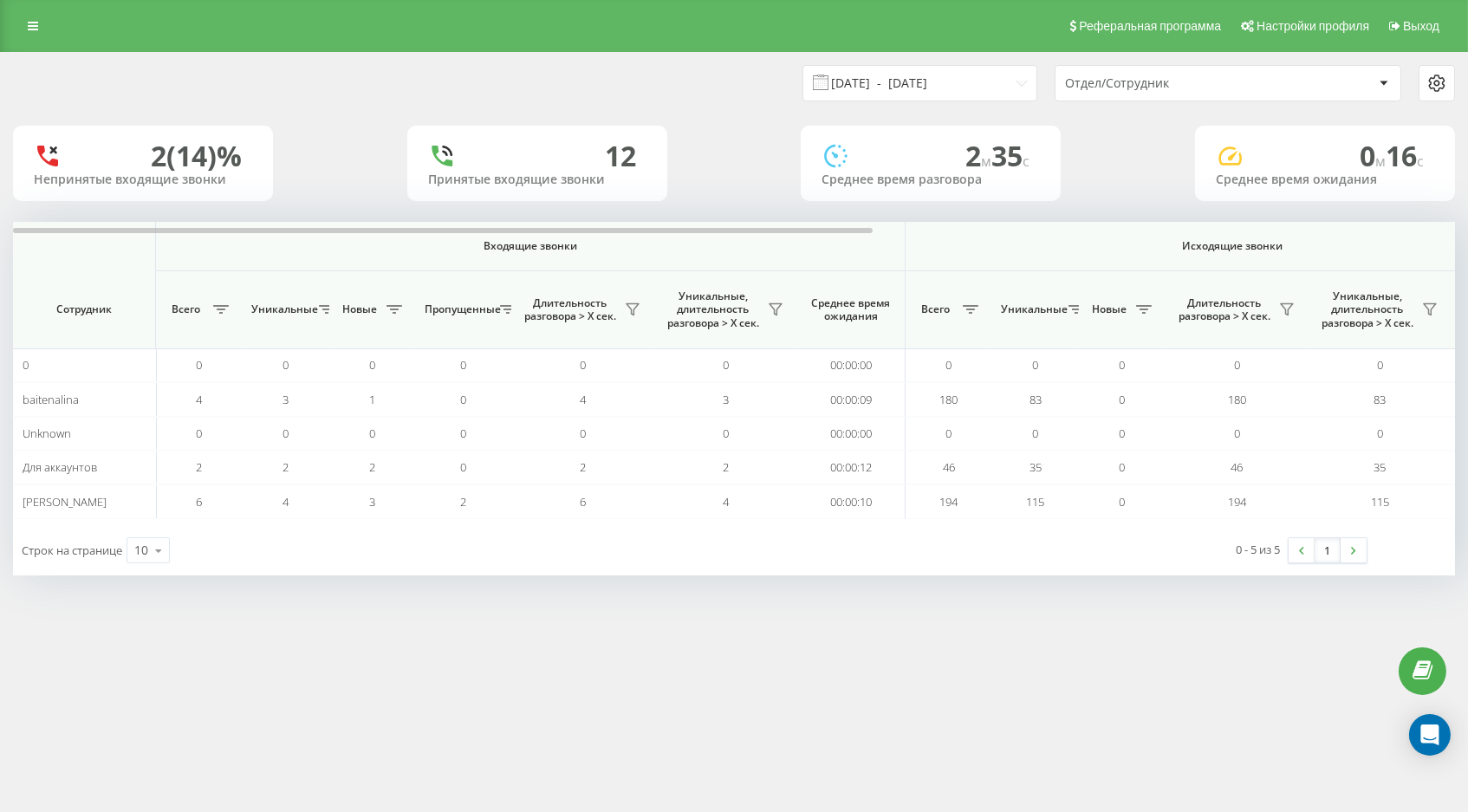 click on "13.06.2025  -  13.07.2025" at bounding box center [919, 83] 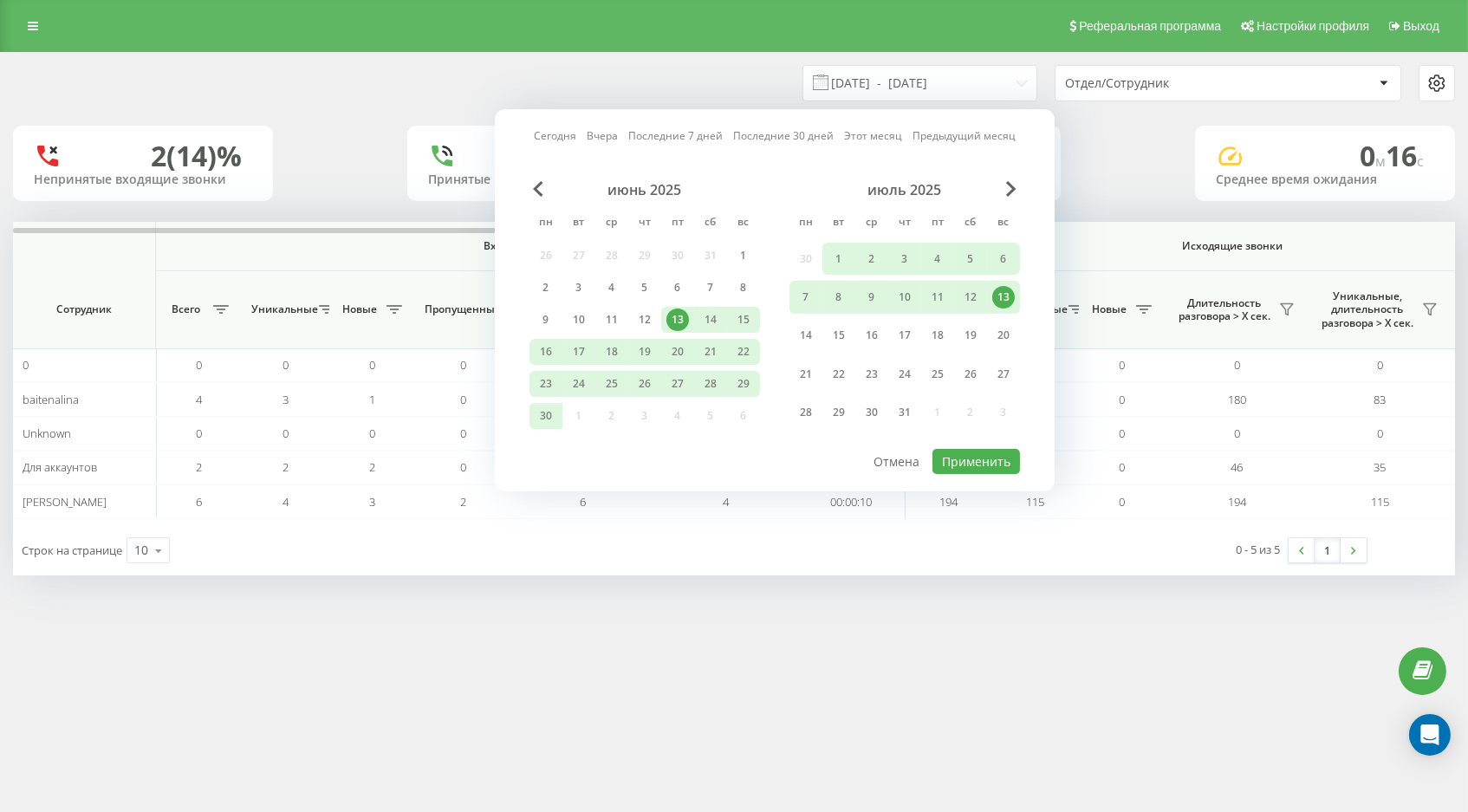 drag, startPoint x: 567, startPoint y: 136, endPoint x: 570, endPoint y: 149, distance: 13.341664 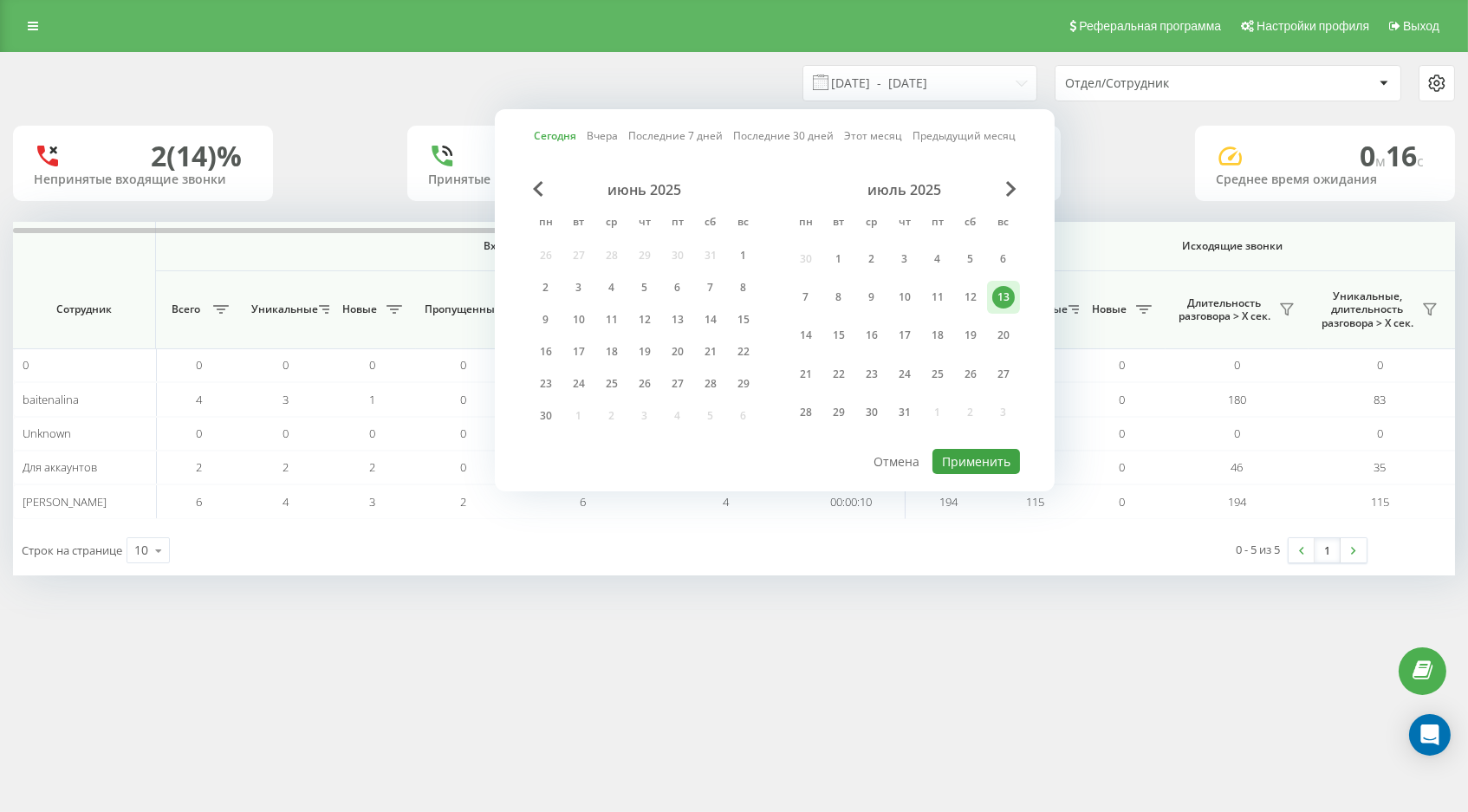 click on "Применить" at bounding box center (976, 461) 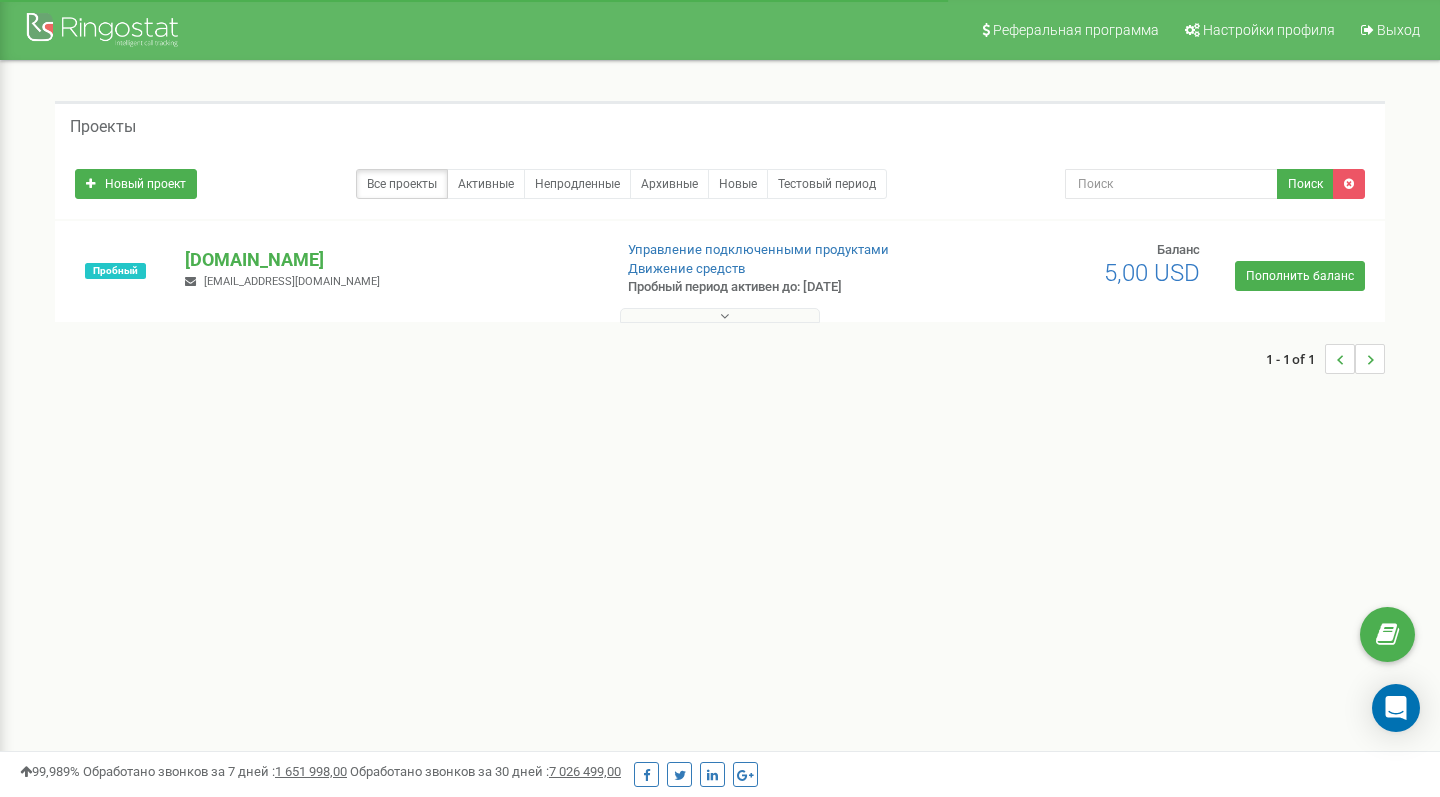 scroll, scrollTop: 271, scrollLeft: 0, axis: vertical 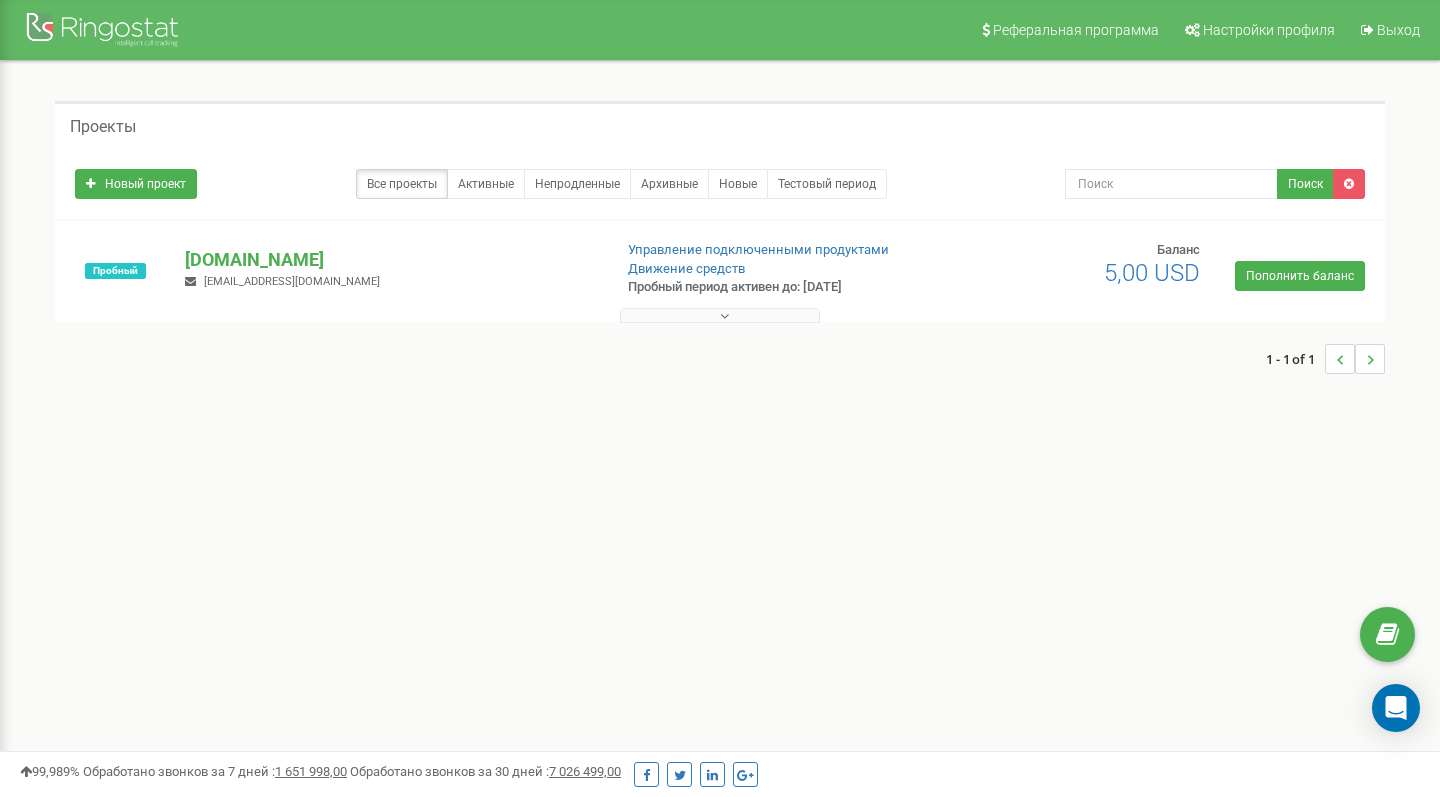 click on "t22.sultan@gmail.com" at bounding box center (292, 281) 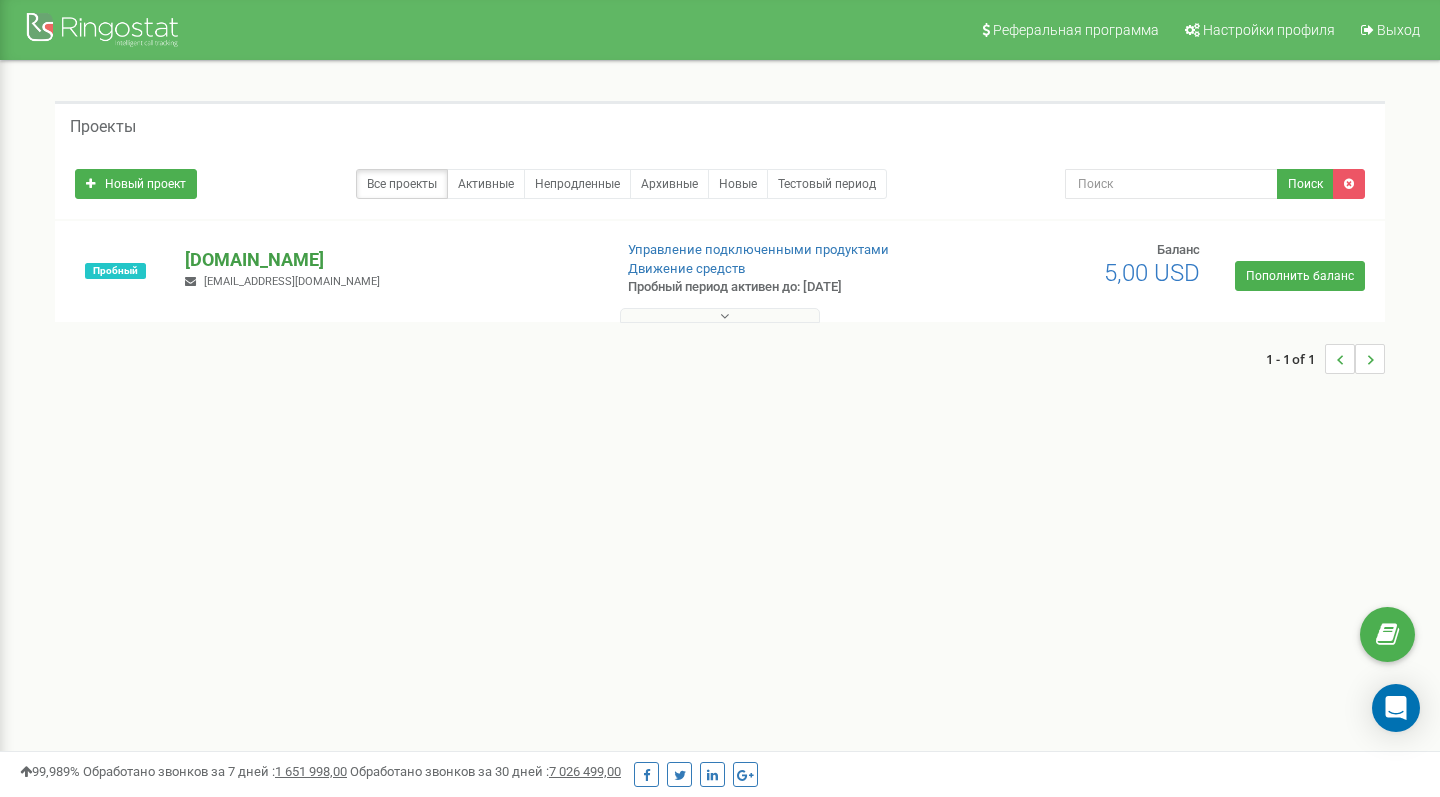 click on "[DOMAIN_NAME]" at bounding box center (390, 260) 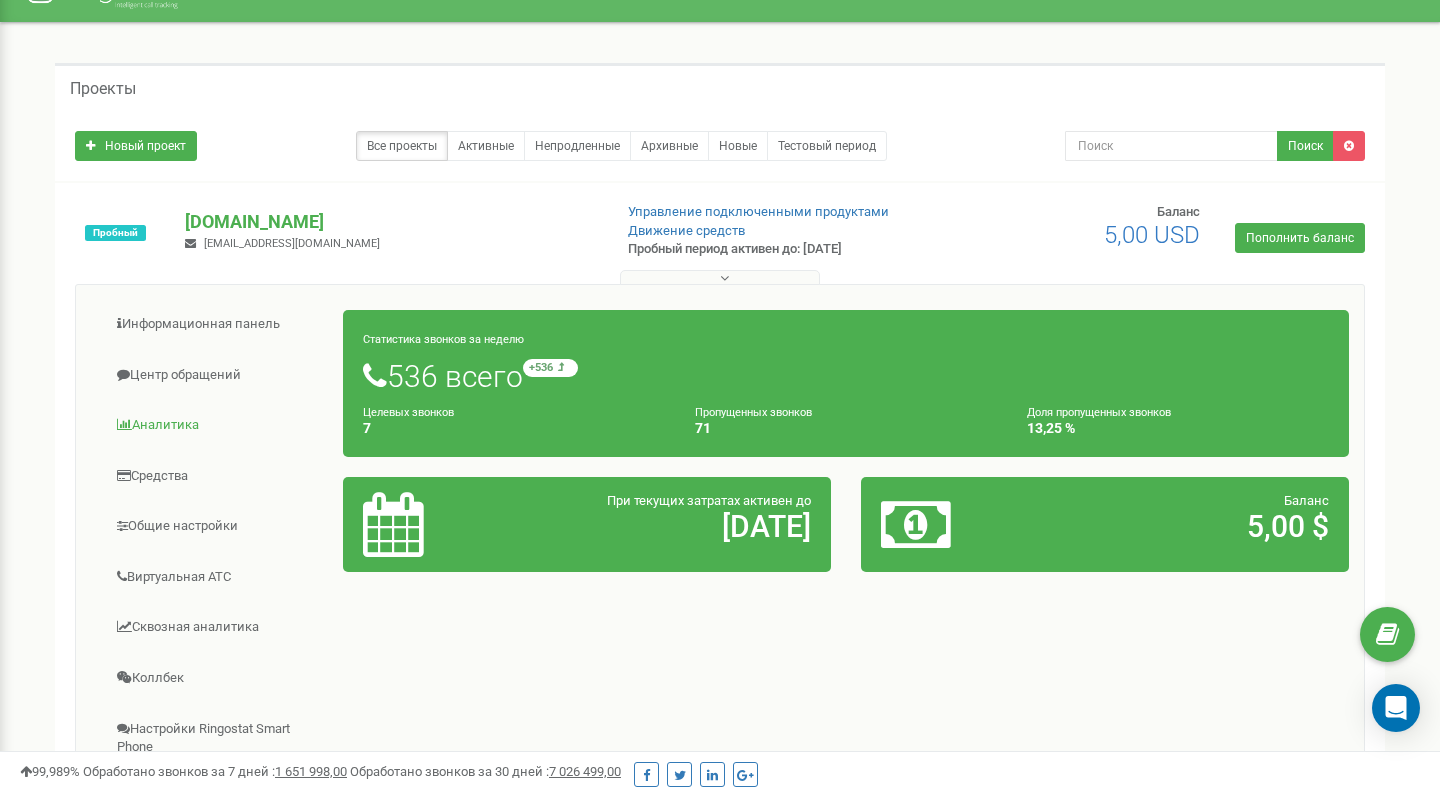 scroll, scrollTop: 39, scrollLeft: 0, axis: vertical 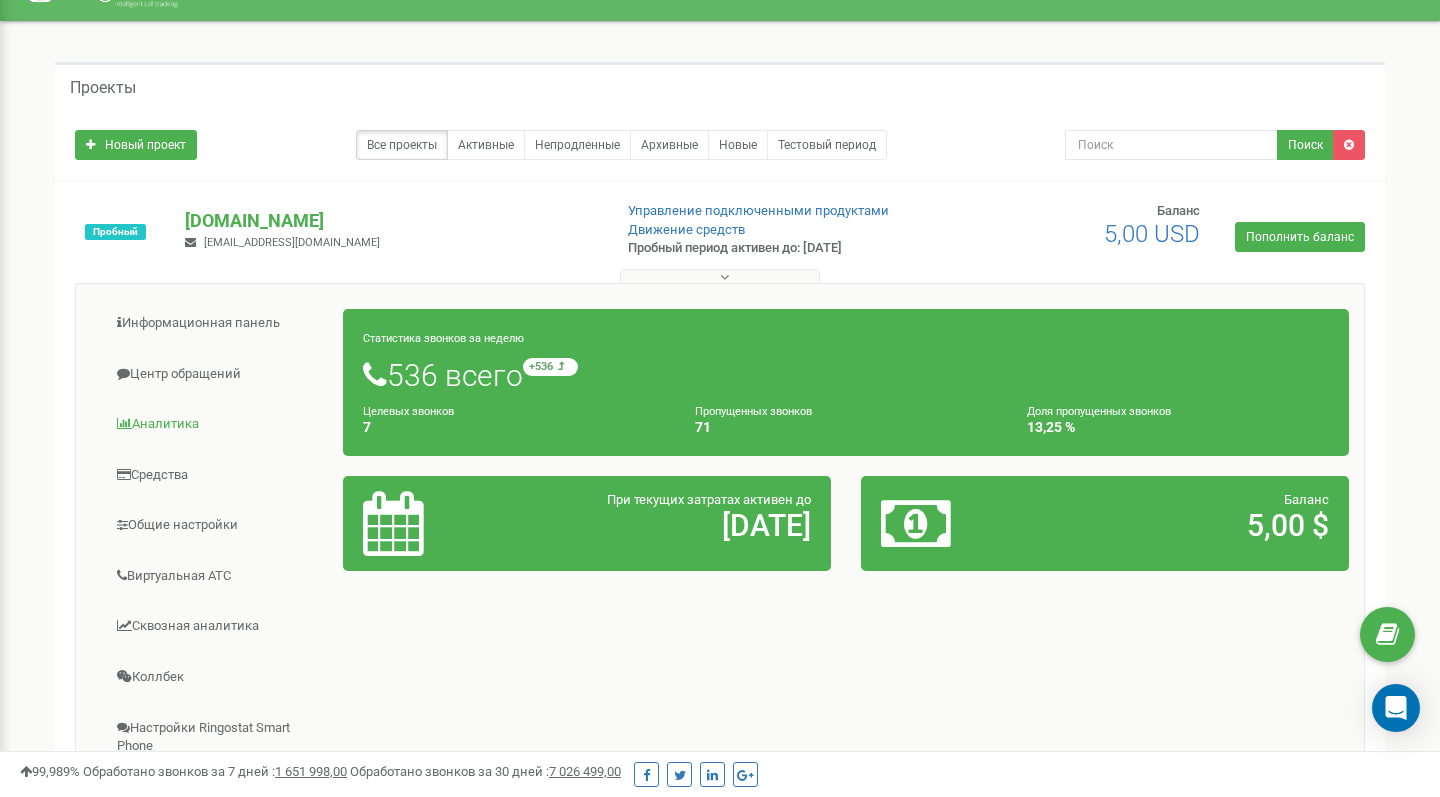 click on "Аналитика" at bounding box center [217, 424] 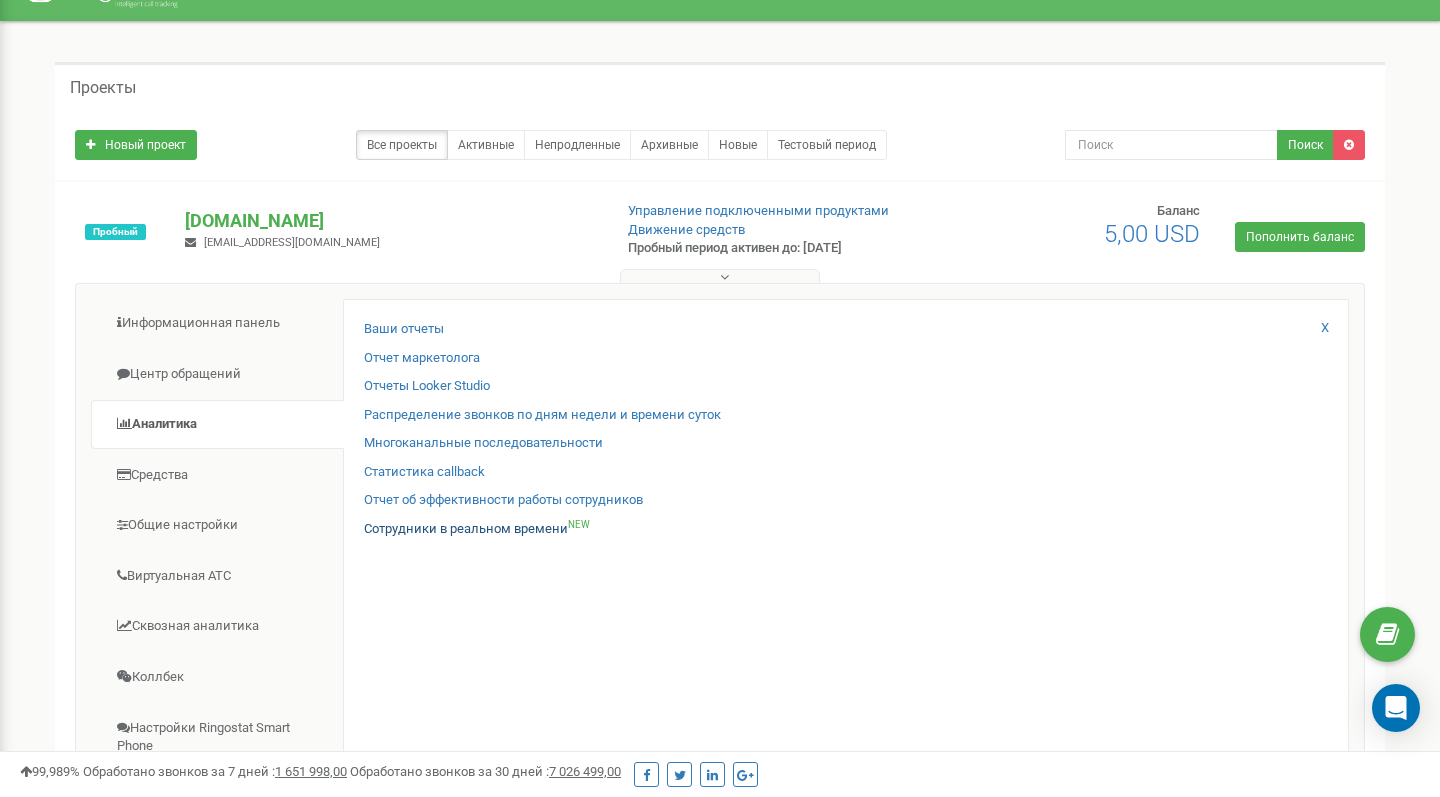 click on "Сотрудники в реальном времени  NEW" at bounding box center (477, 529) 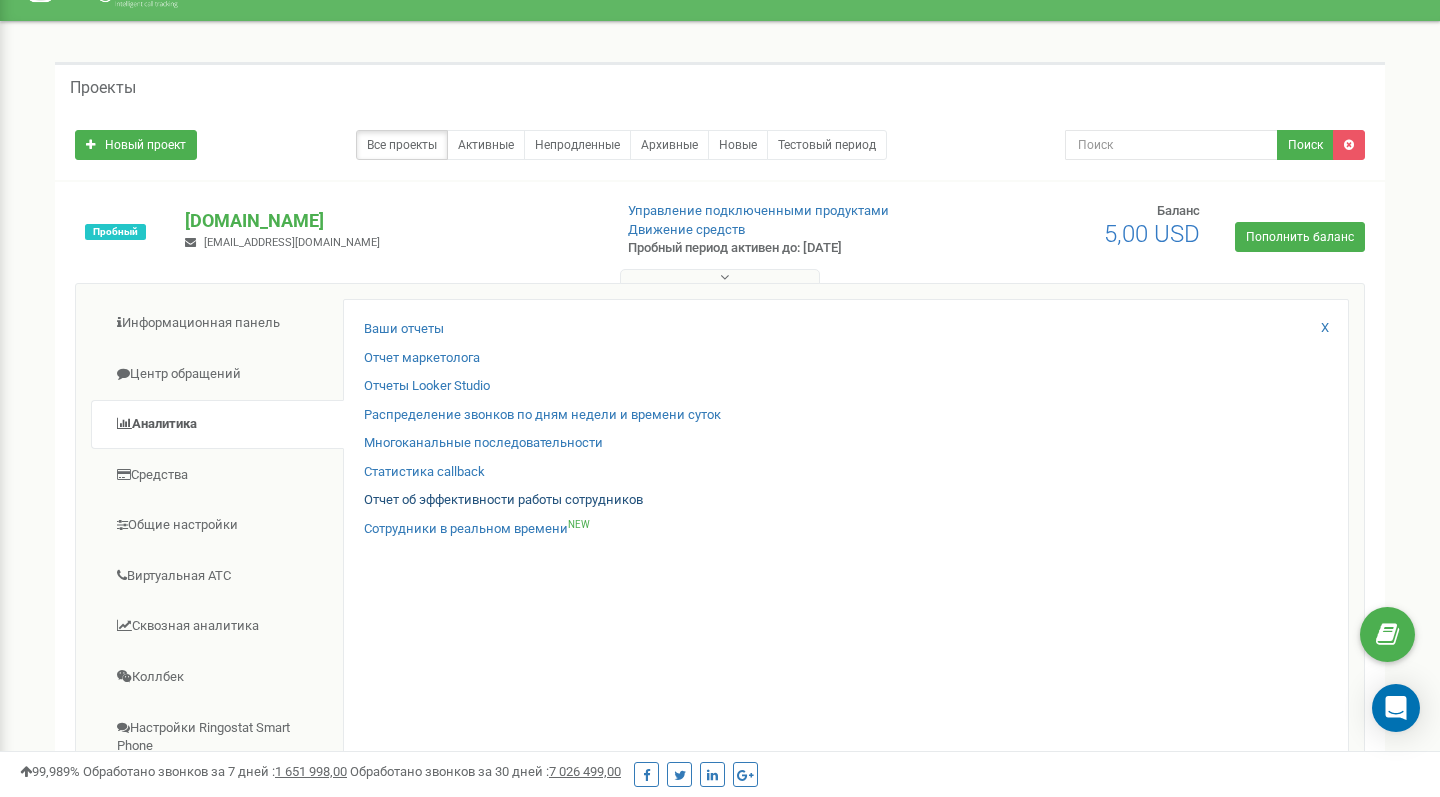 click on "Отчет об эффективности работы сотрудников" at bounding box center [503, 500] 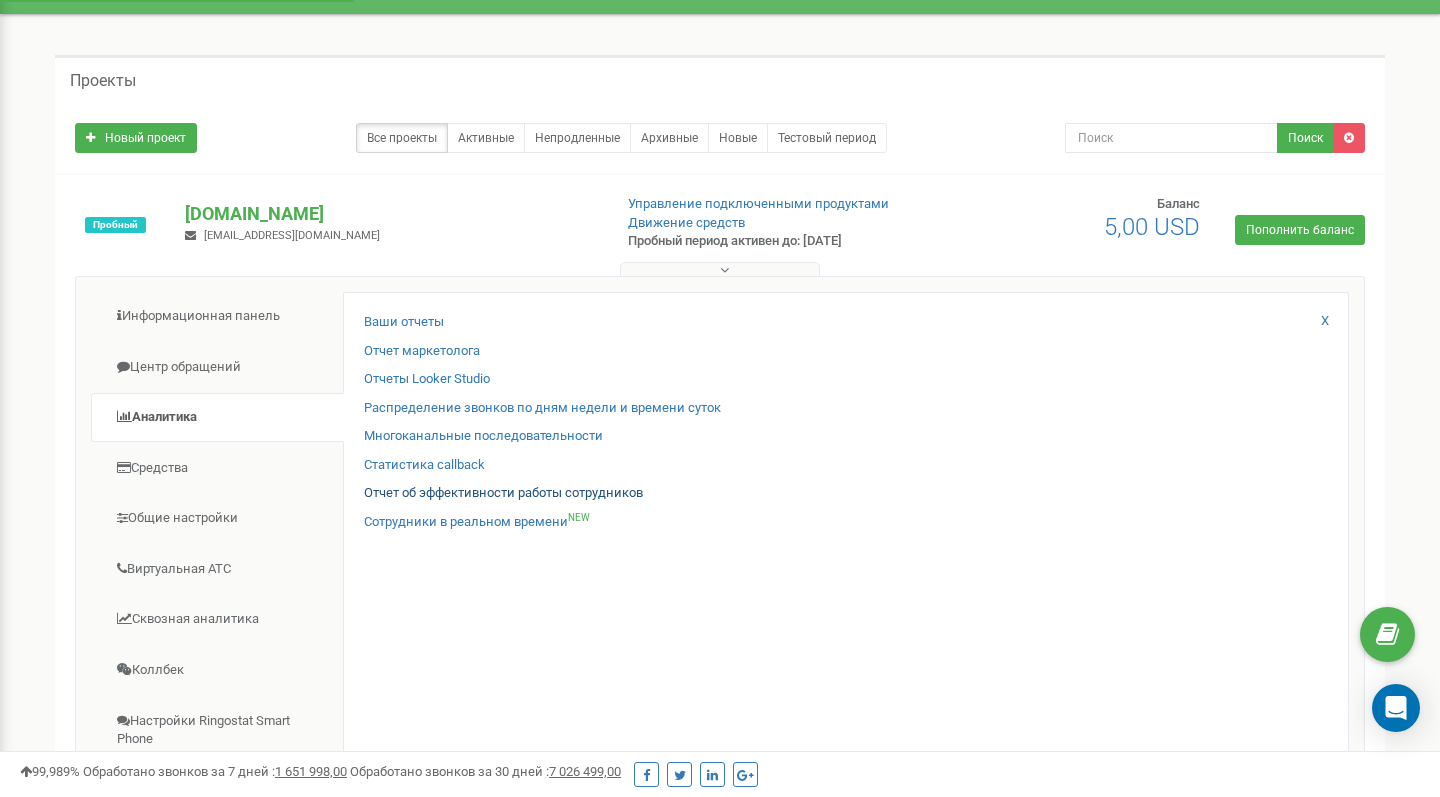 scroll, scrollTop: 39, scrollLeft: 0, axis: vertical 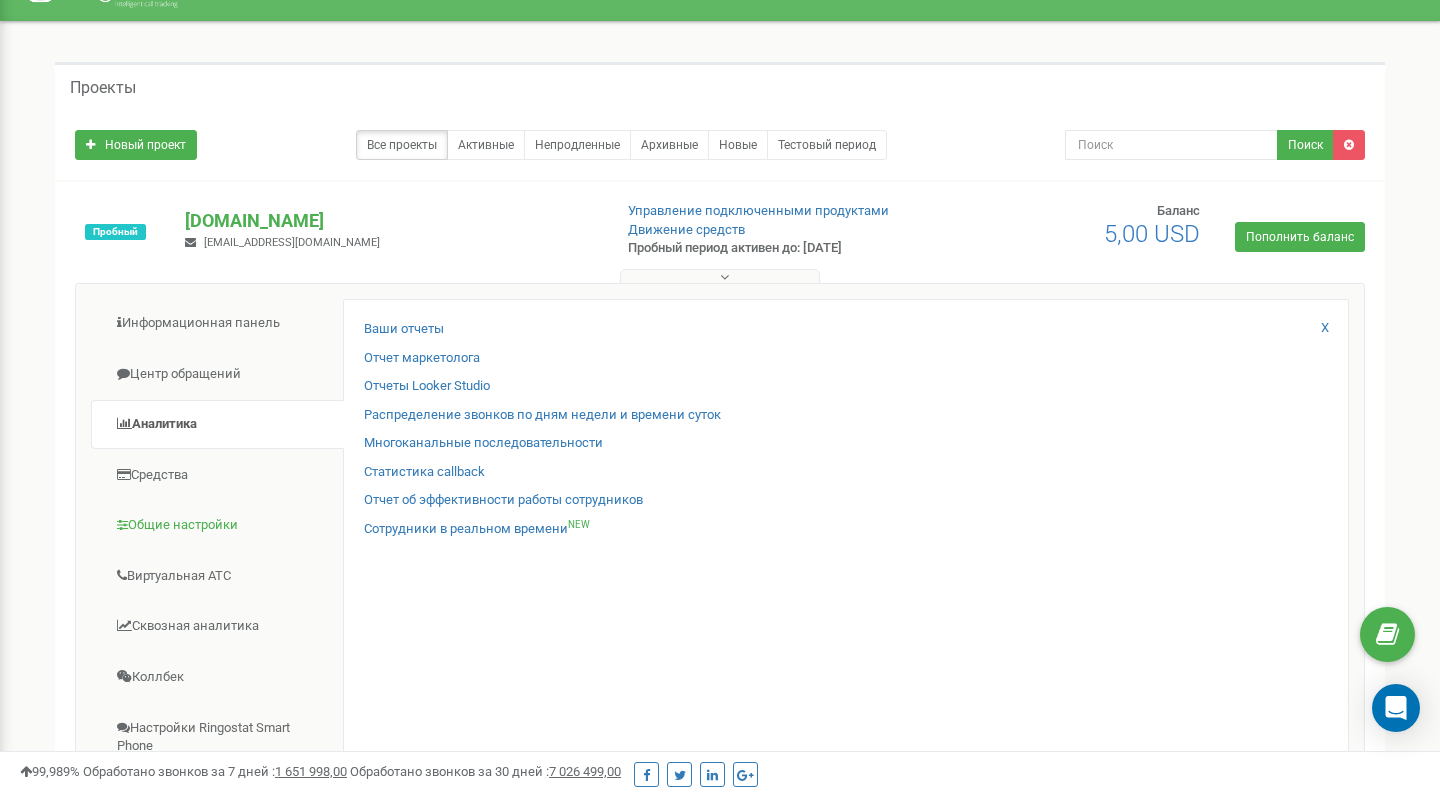 click on "Общие настройки" at bounding box center (217, 525) 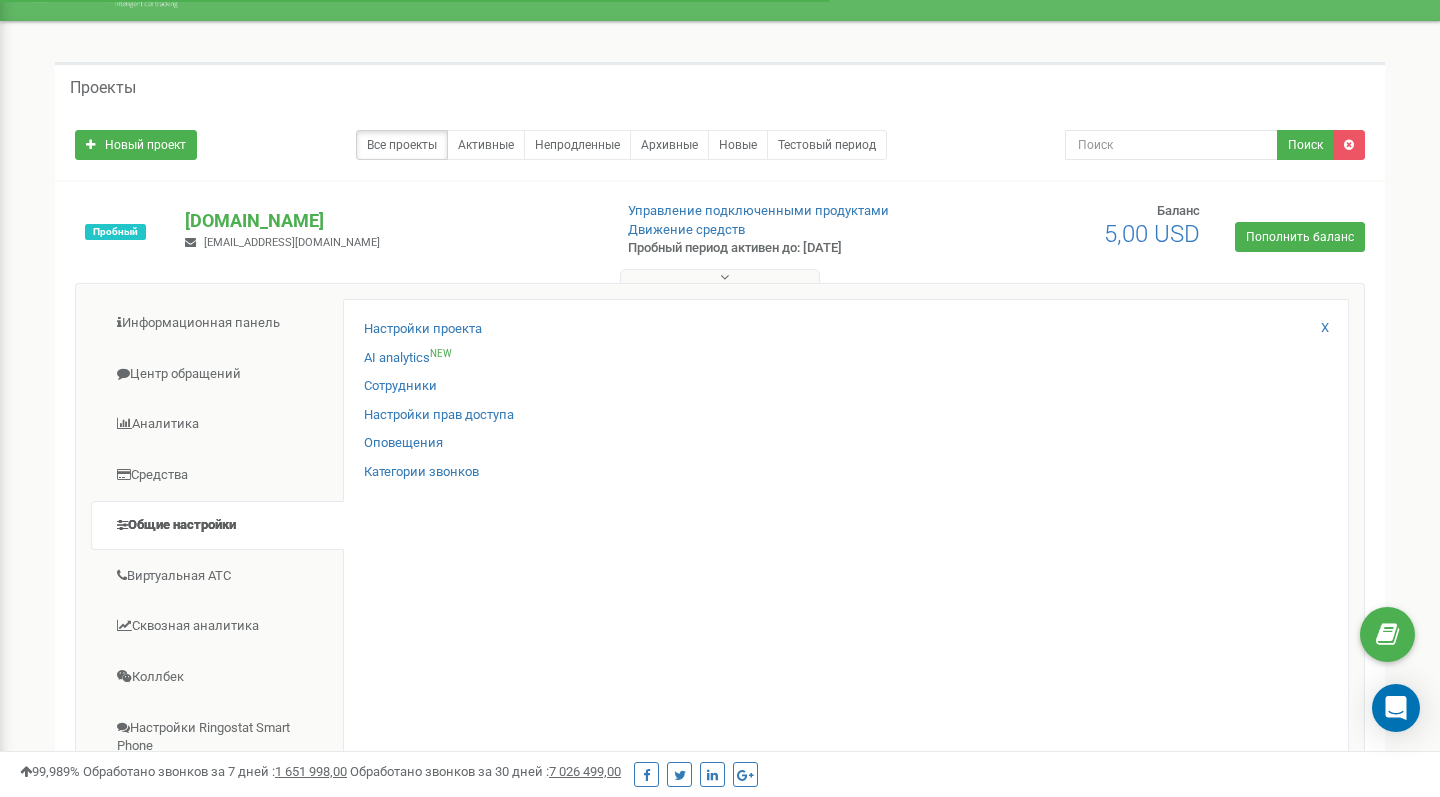 scroll, scrollTop: 118, scrollLeft: 0, axis: vertical 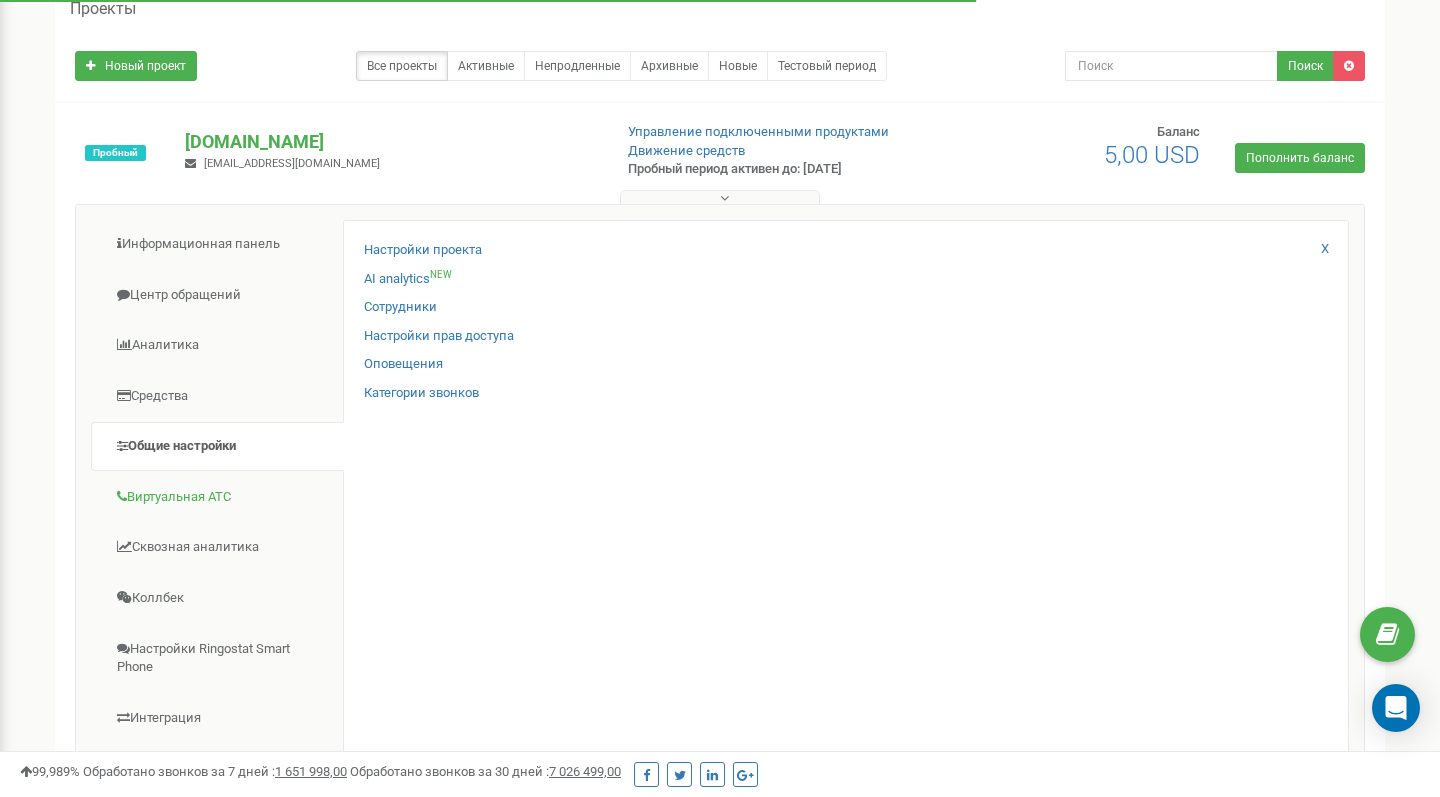 click on "Виртуальная АТС" at bounding box center [217, 497] 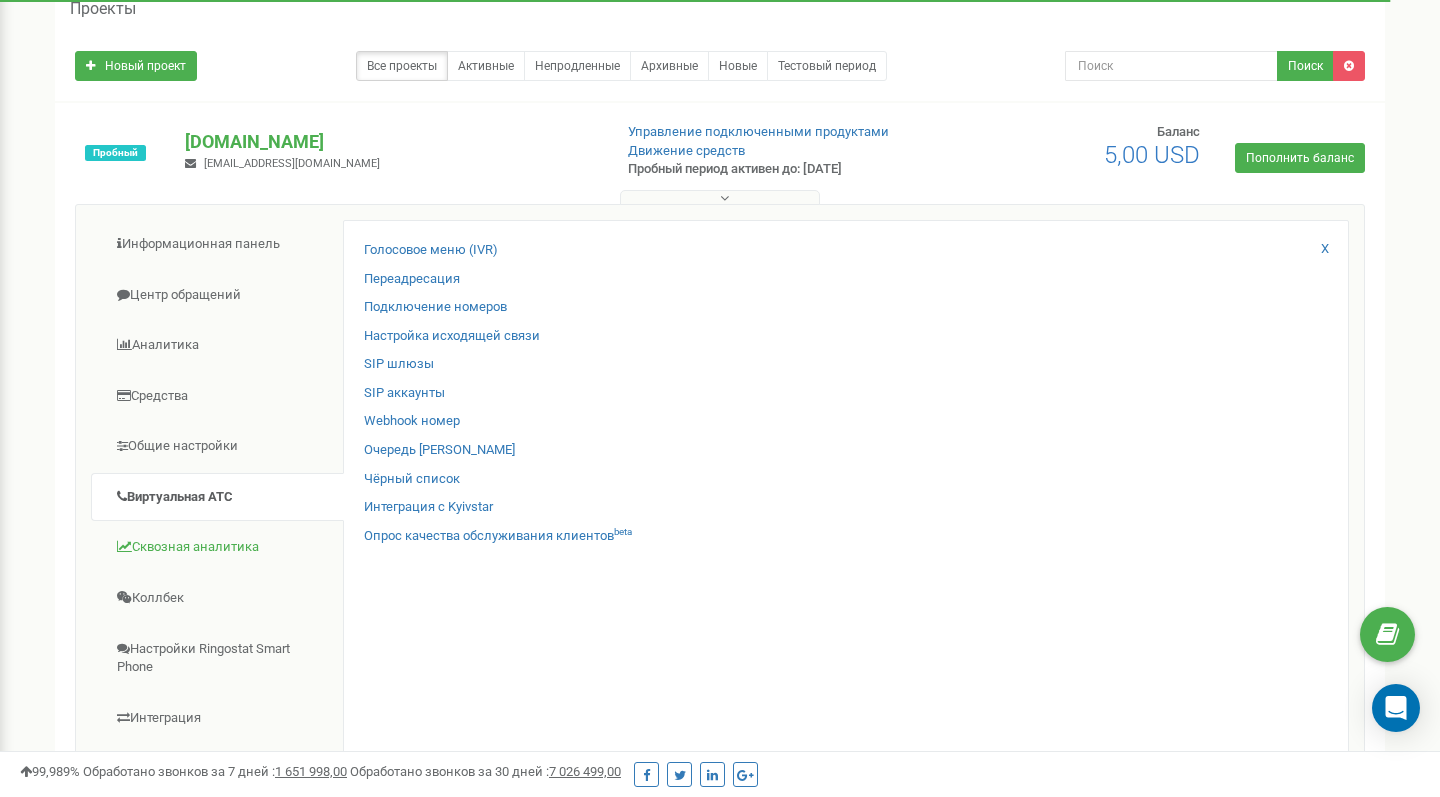 click on "Сквозная аналитика" at bounding box center (217, 547) 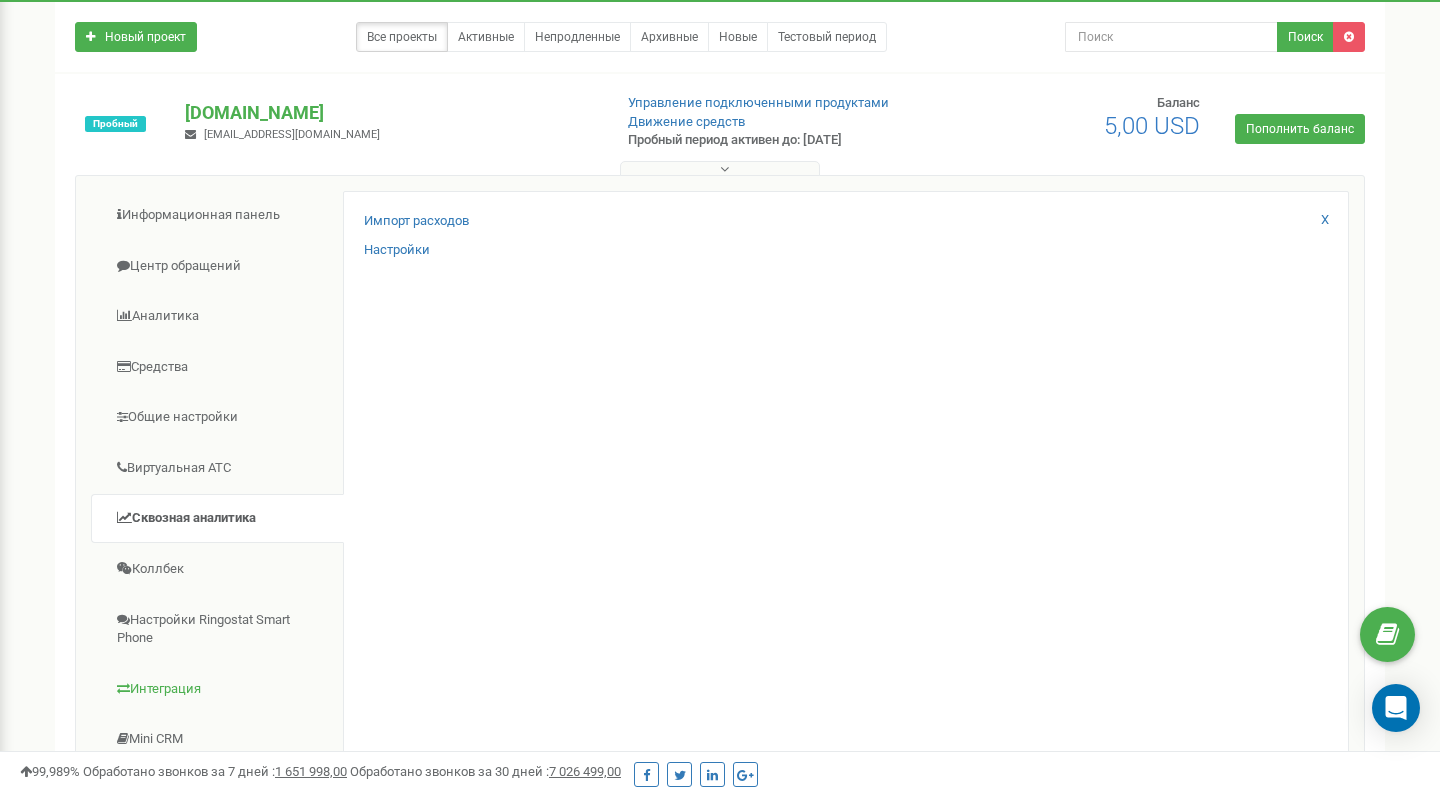 scroll, scrollTop: 157, scrollLeft: 0, axis: vertical 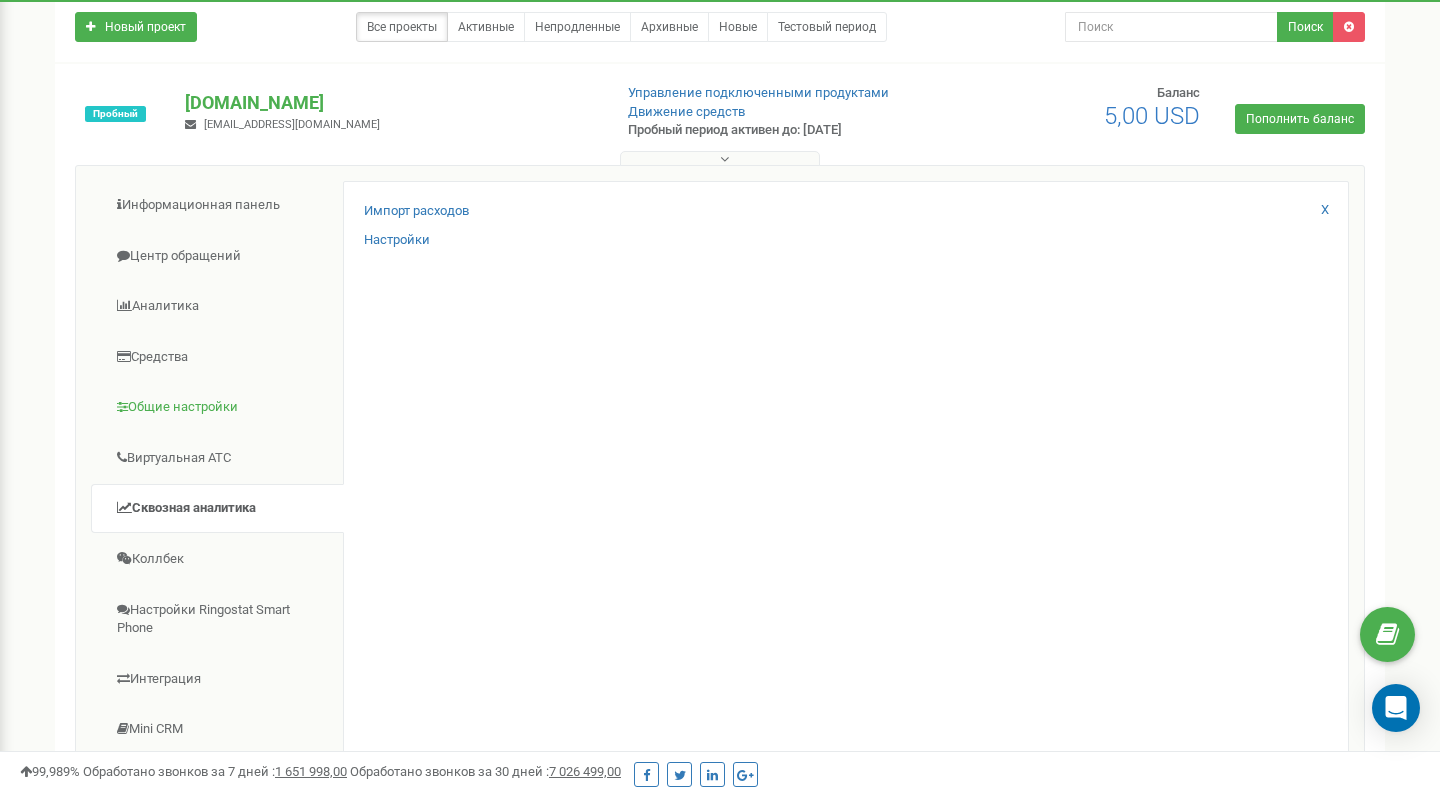 click on "Общие настройки" at bounding box center (217, 407) 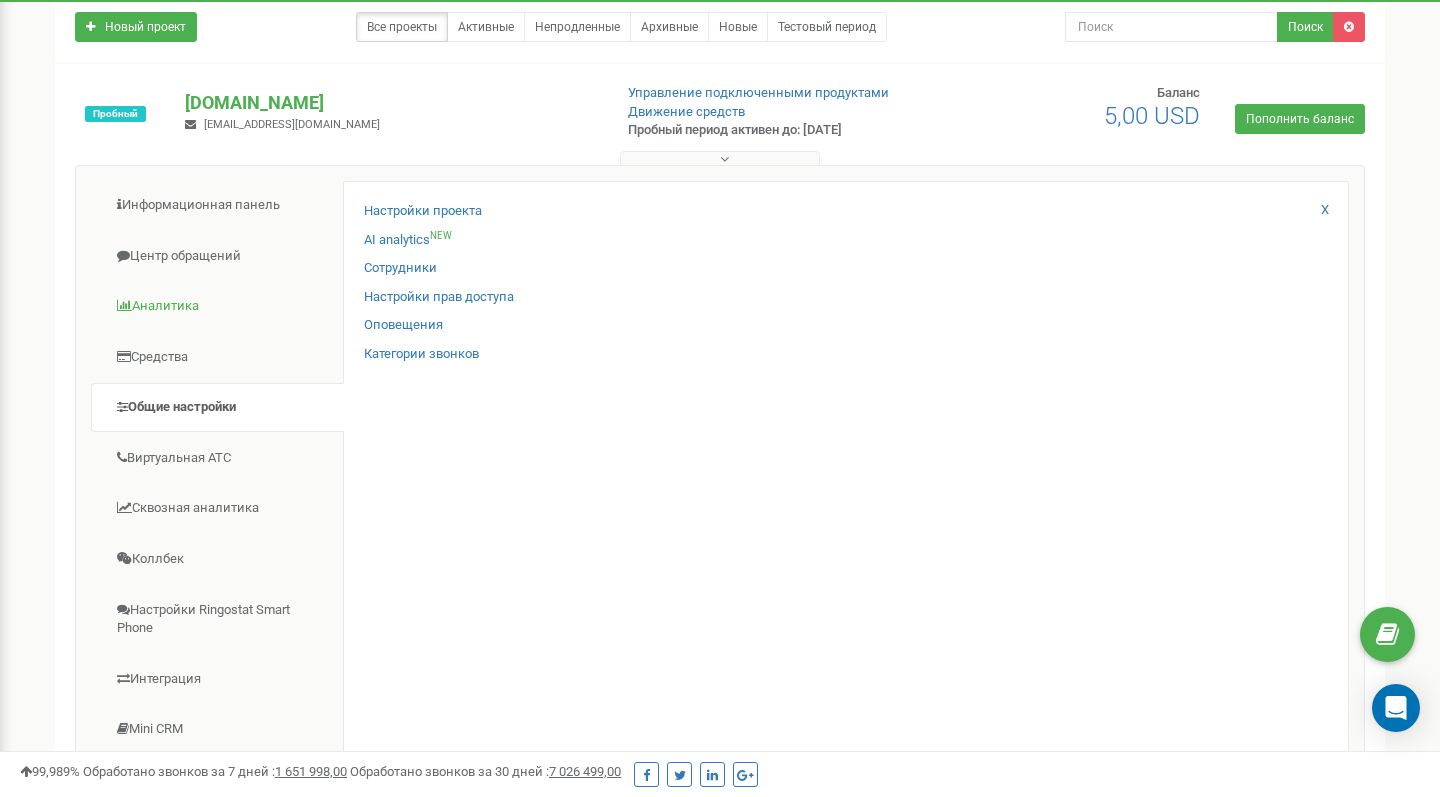 click on "Аналитика" at bounding box center [217, 306] 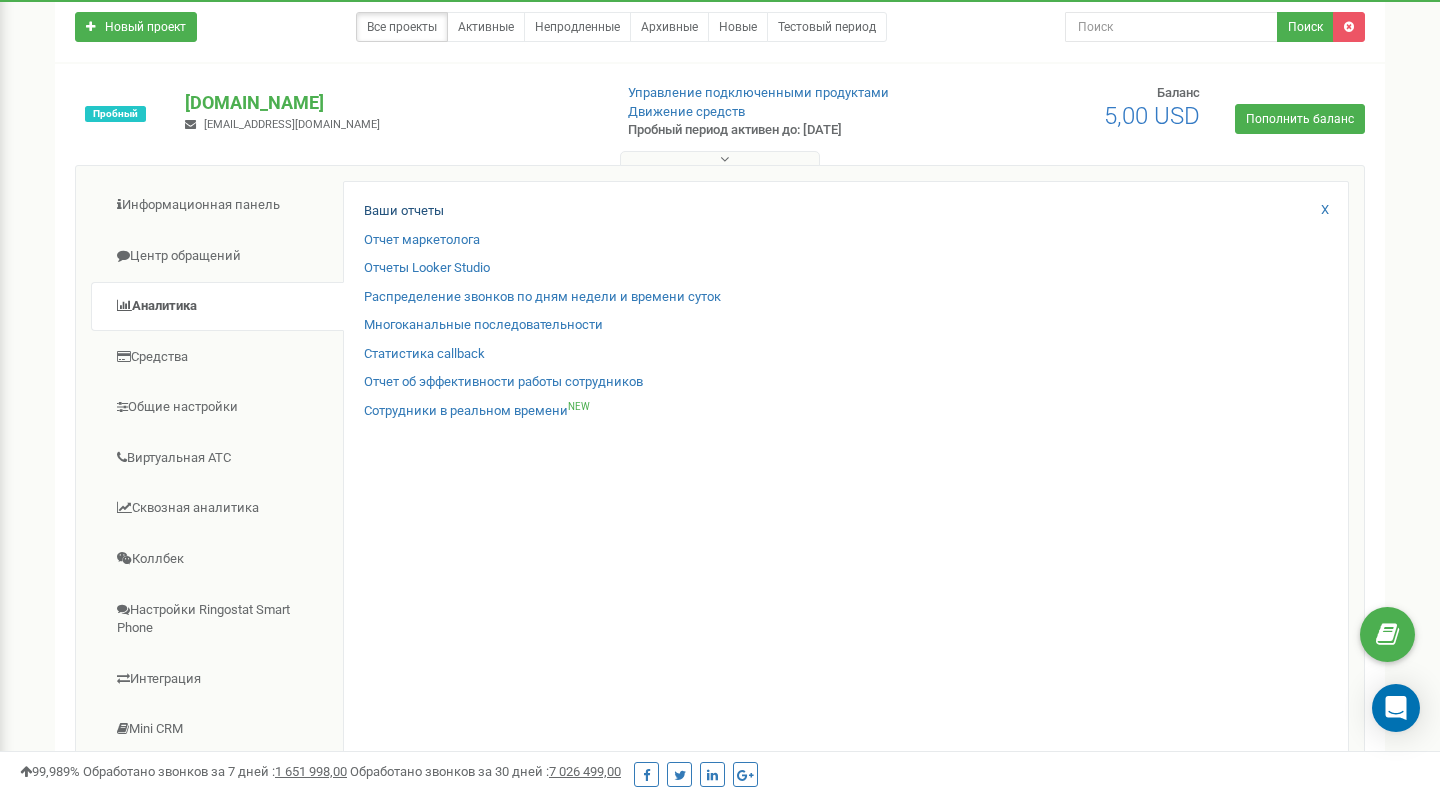 click on "Ваши отчеты" at bounding box center (404, 211) 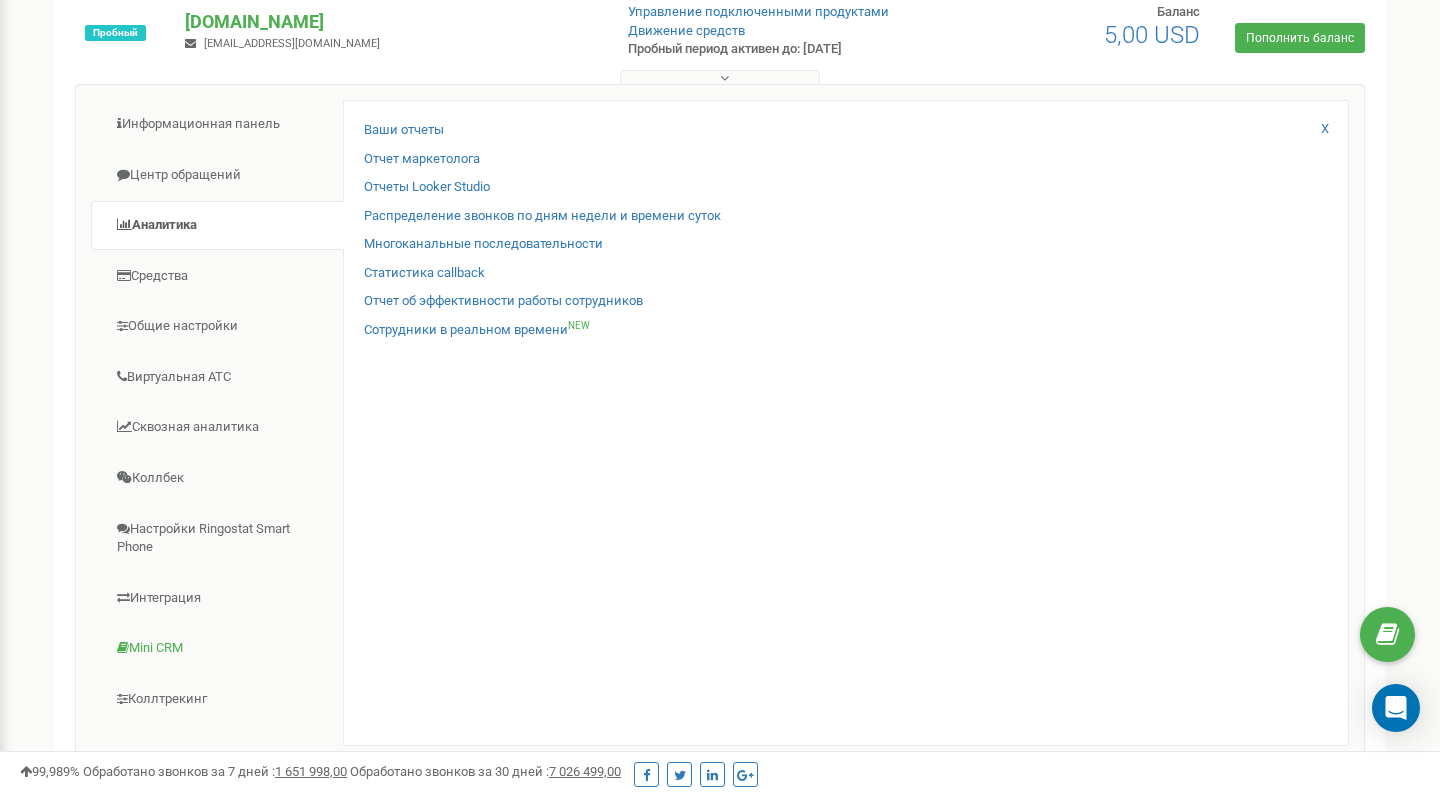 scroll, scrollTop: 168, scrollLeft: 0, axis: vertical 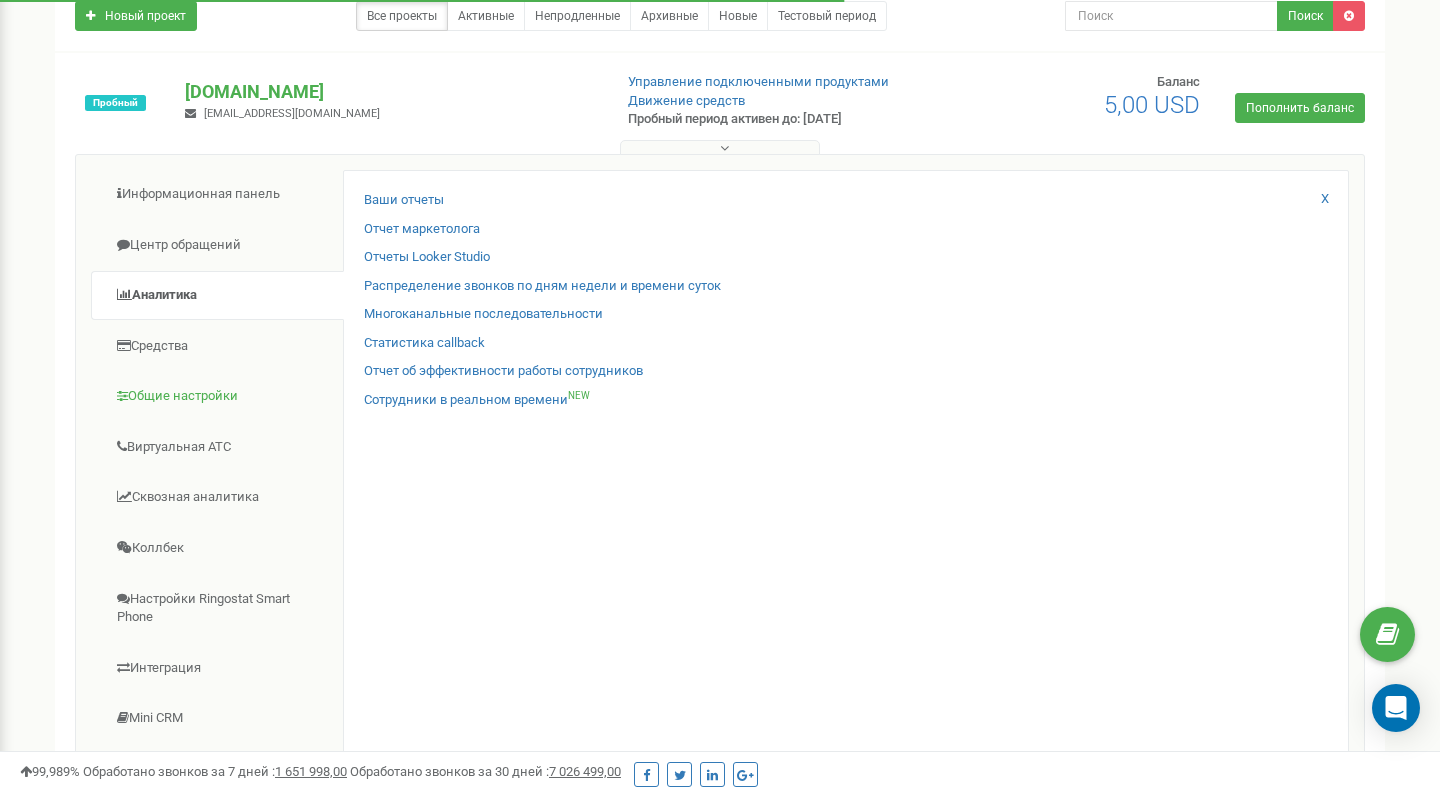 click on "Общие настройки" at bounding box center (217, 396) 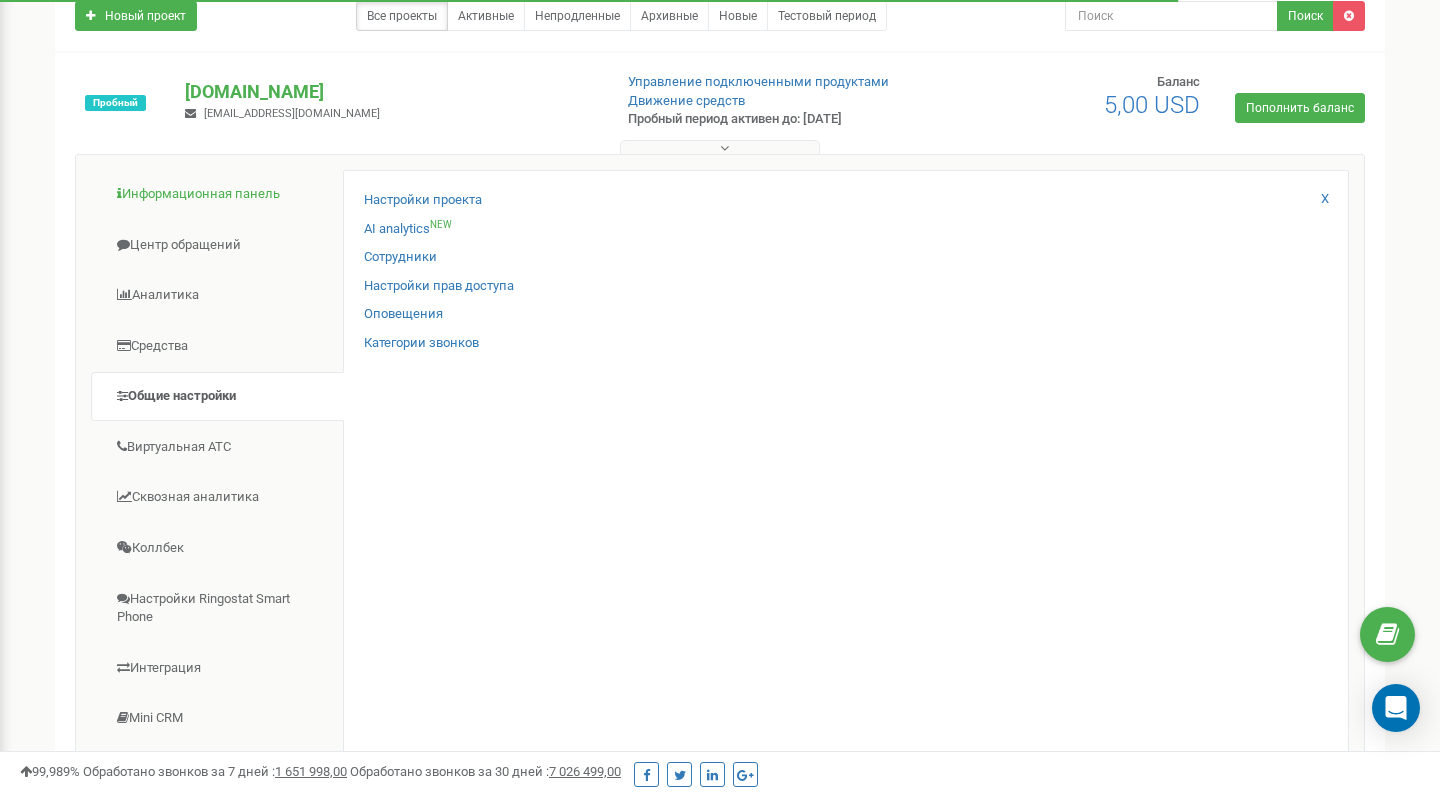click on "Информационная панель" at bounding box center [217, 194] 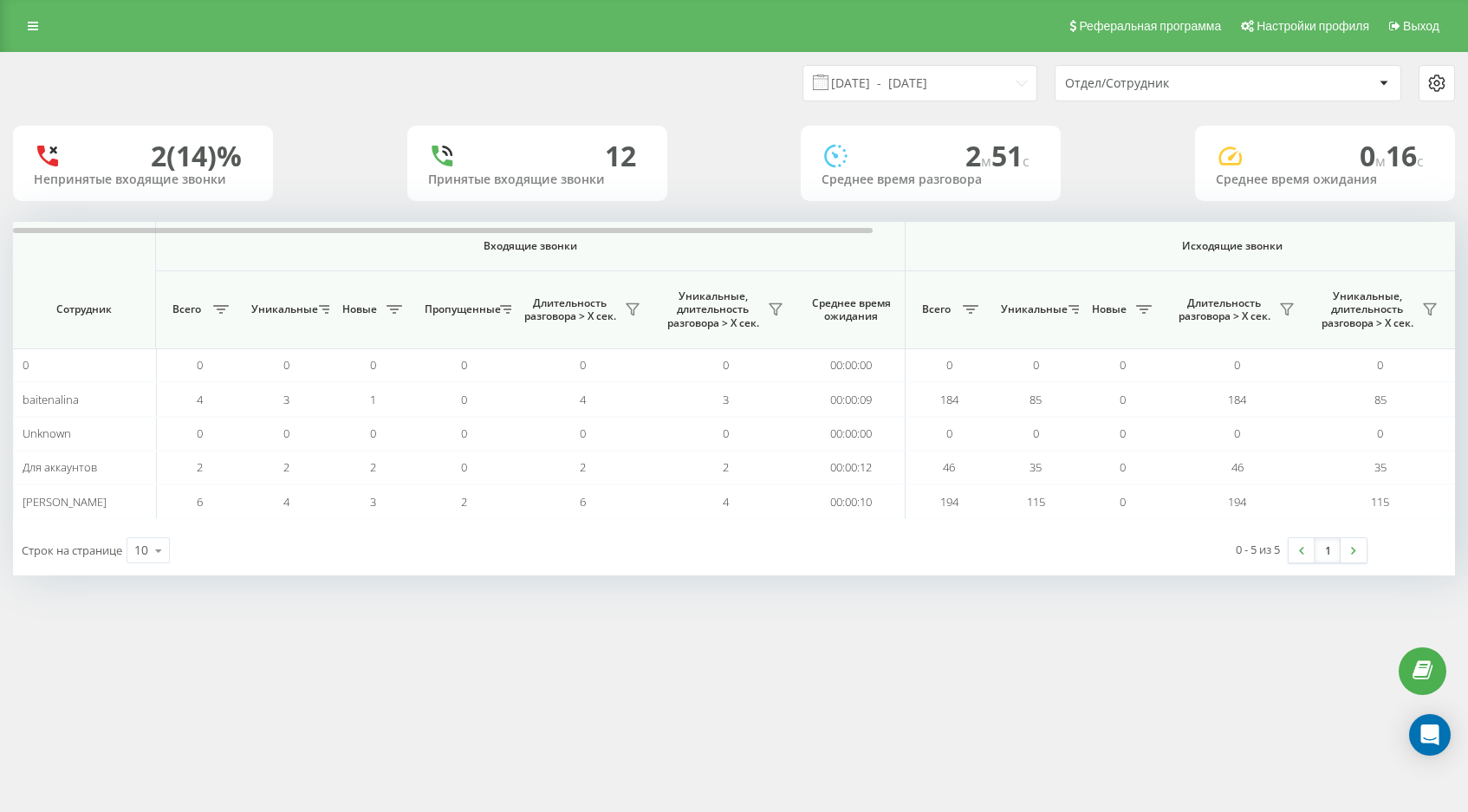 scroll, scrollTop: 0, scrollLeft: 0, axis: both 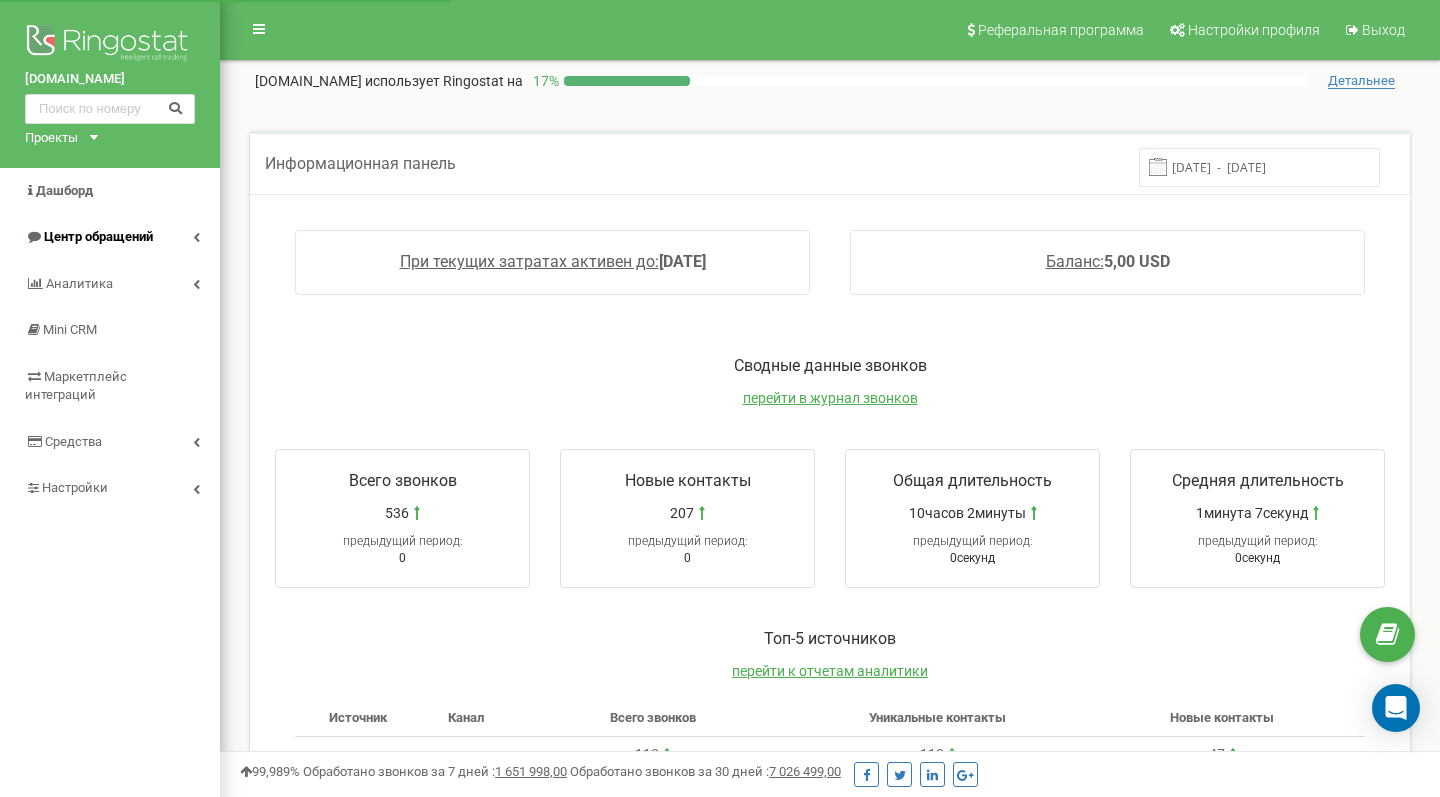 click on "Центр обращений" at bounding box center (98, 236) 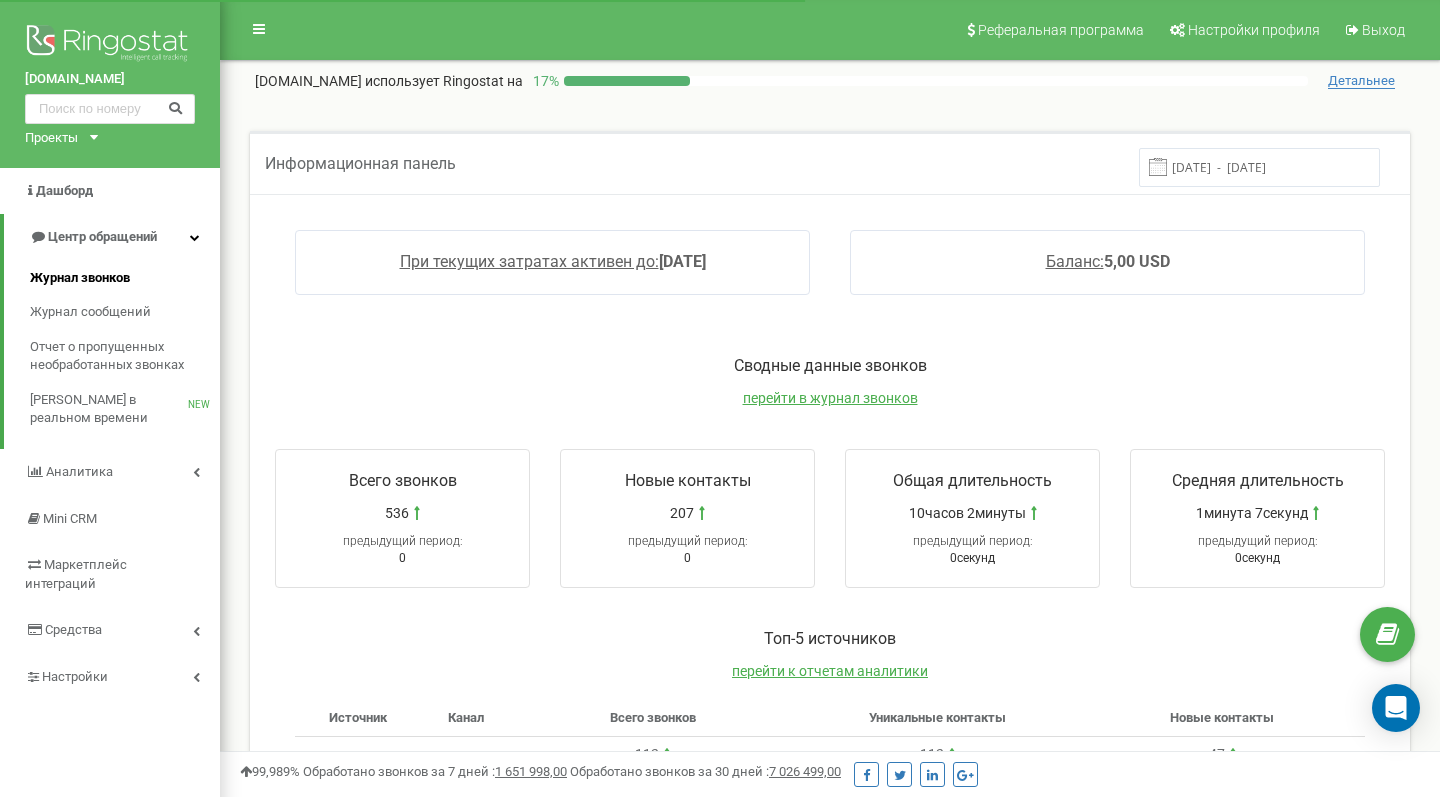 click on "Журнал звонков" at bounding box center [80, 278] 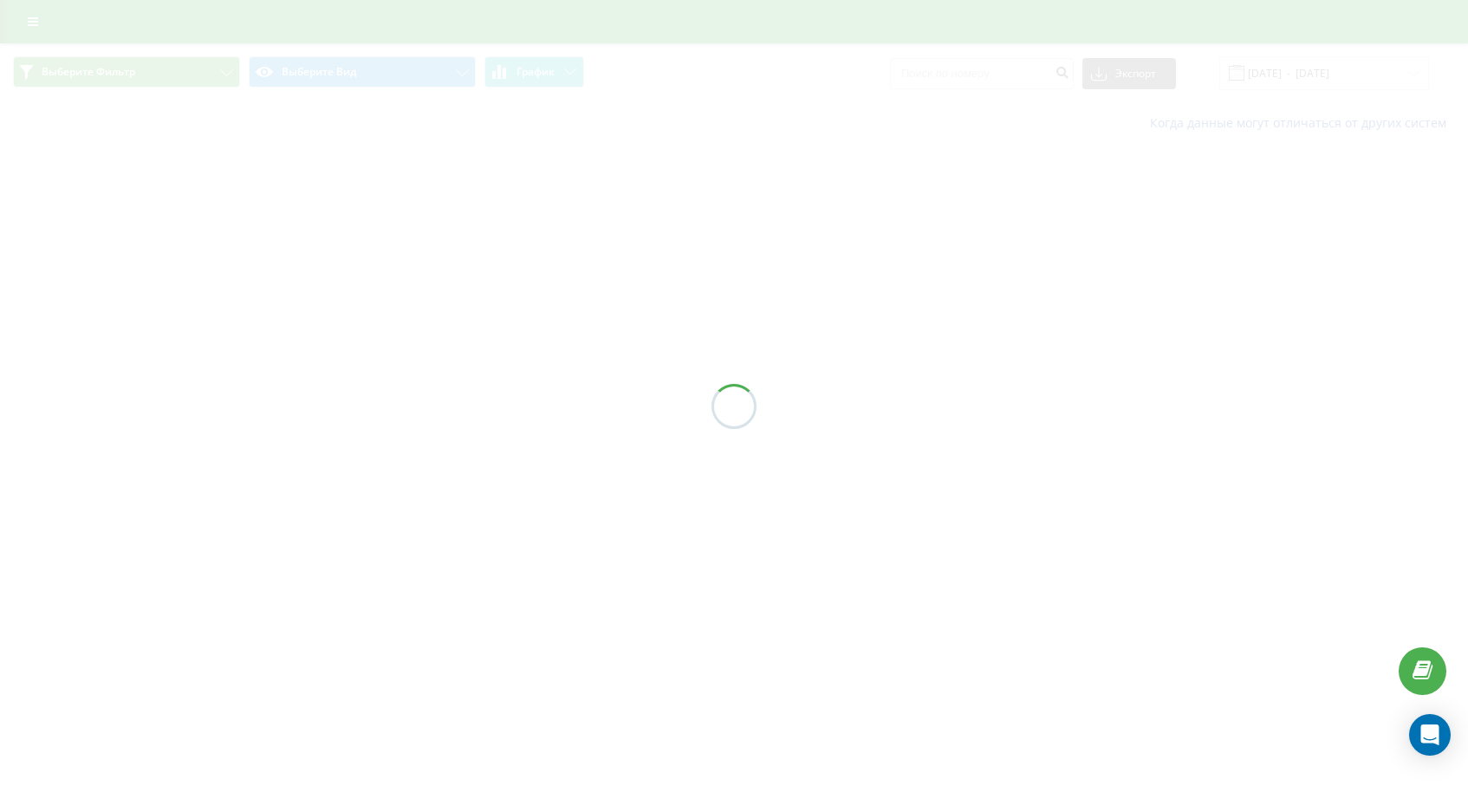 scroll, scrollTop: 0, scrollLeft: 0, axis: both 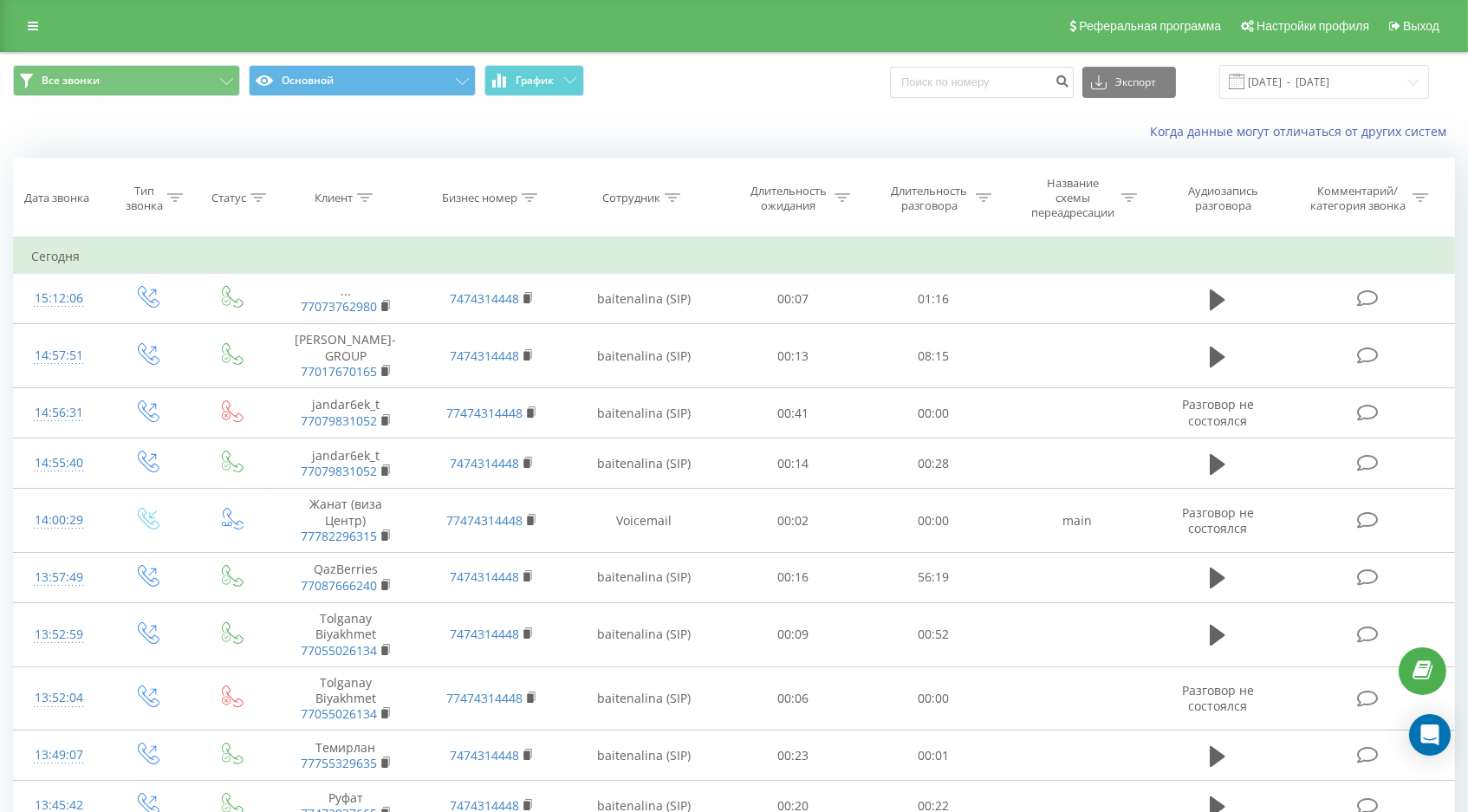 click on "Длительность разговора" at bounding box center [929, 198] 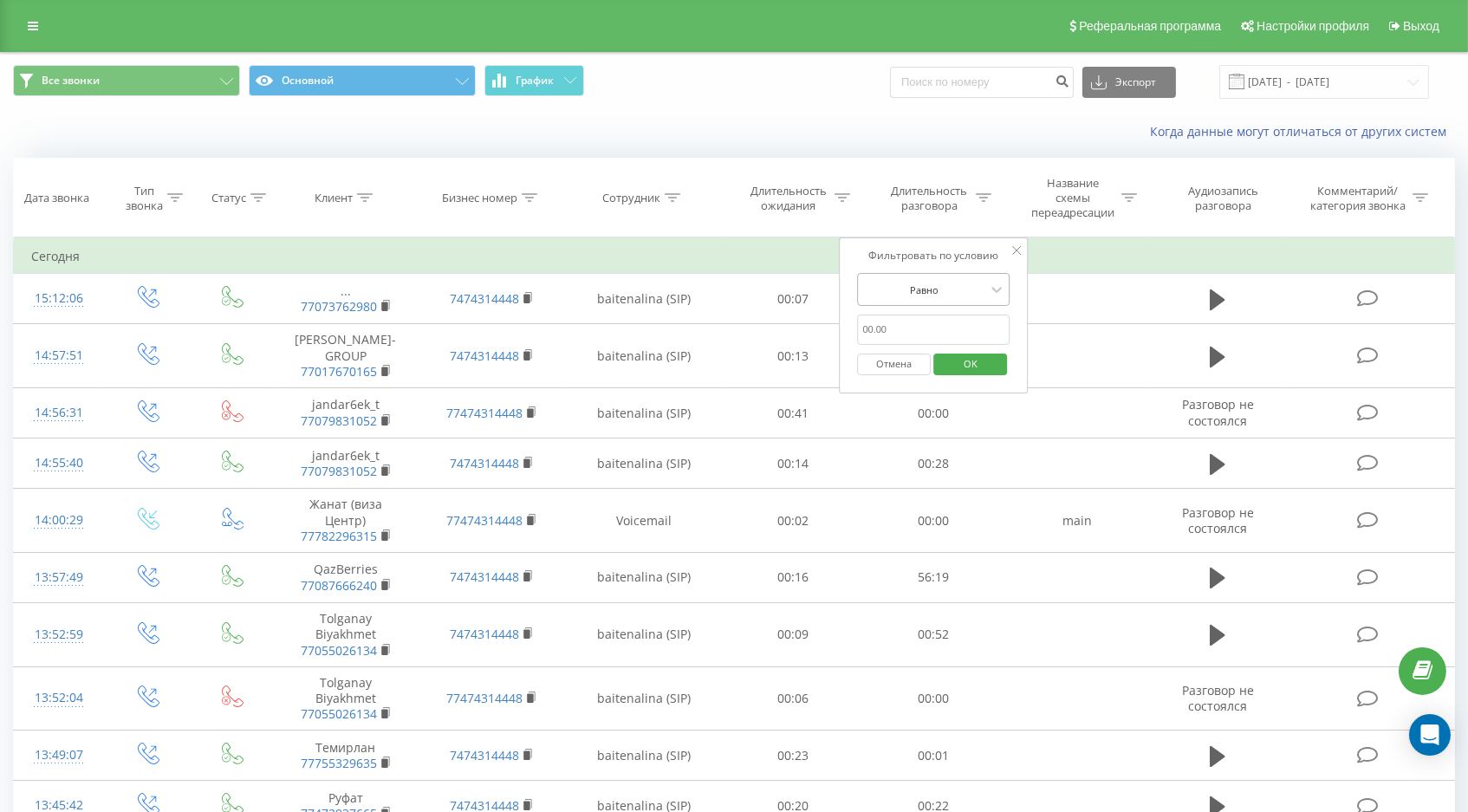 click on "Равно" at bounding box center (925, 289) 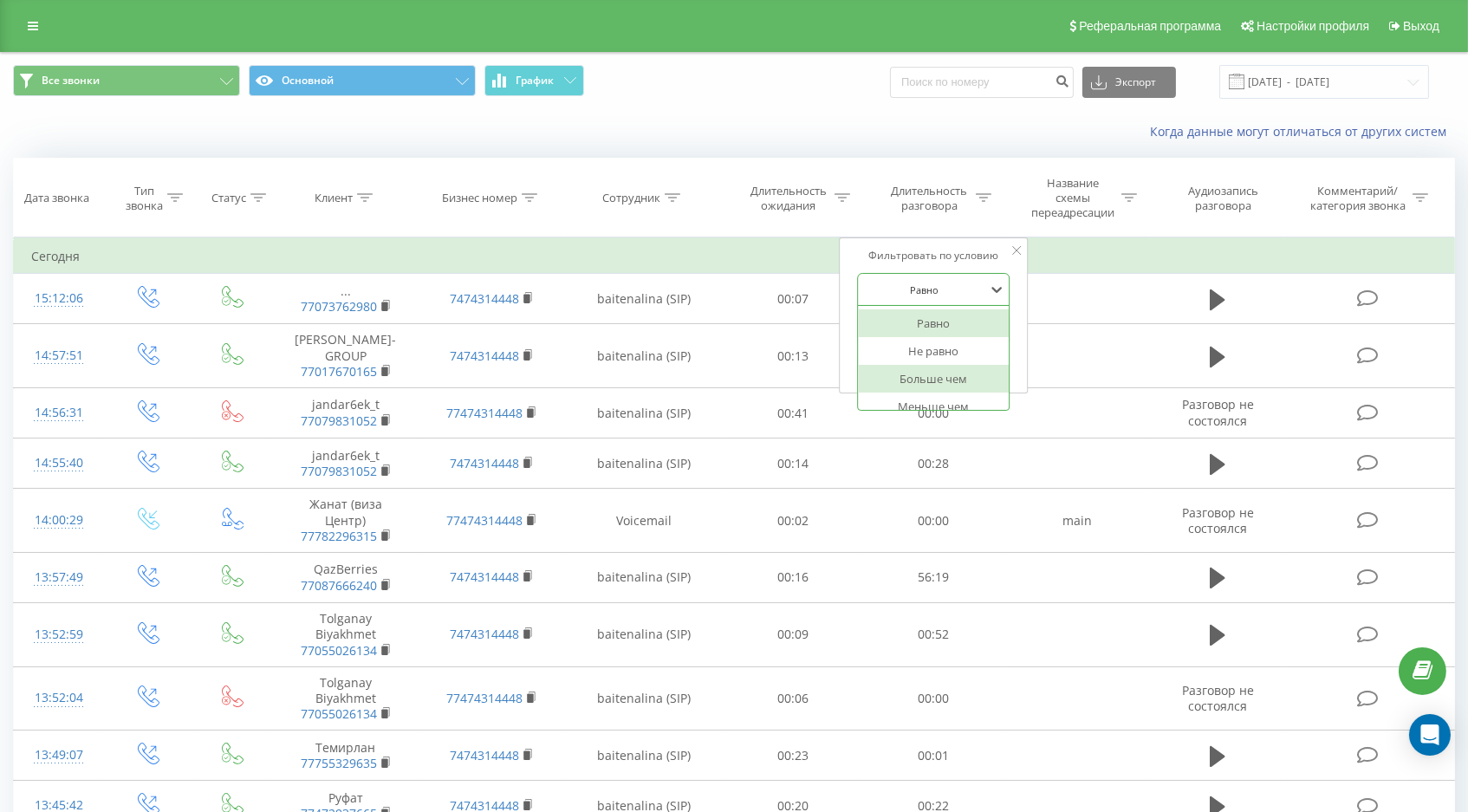 click on "Больше чем" at bounding box center [934, 379] 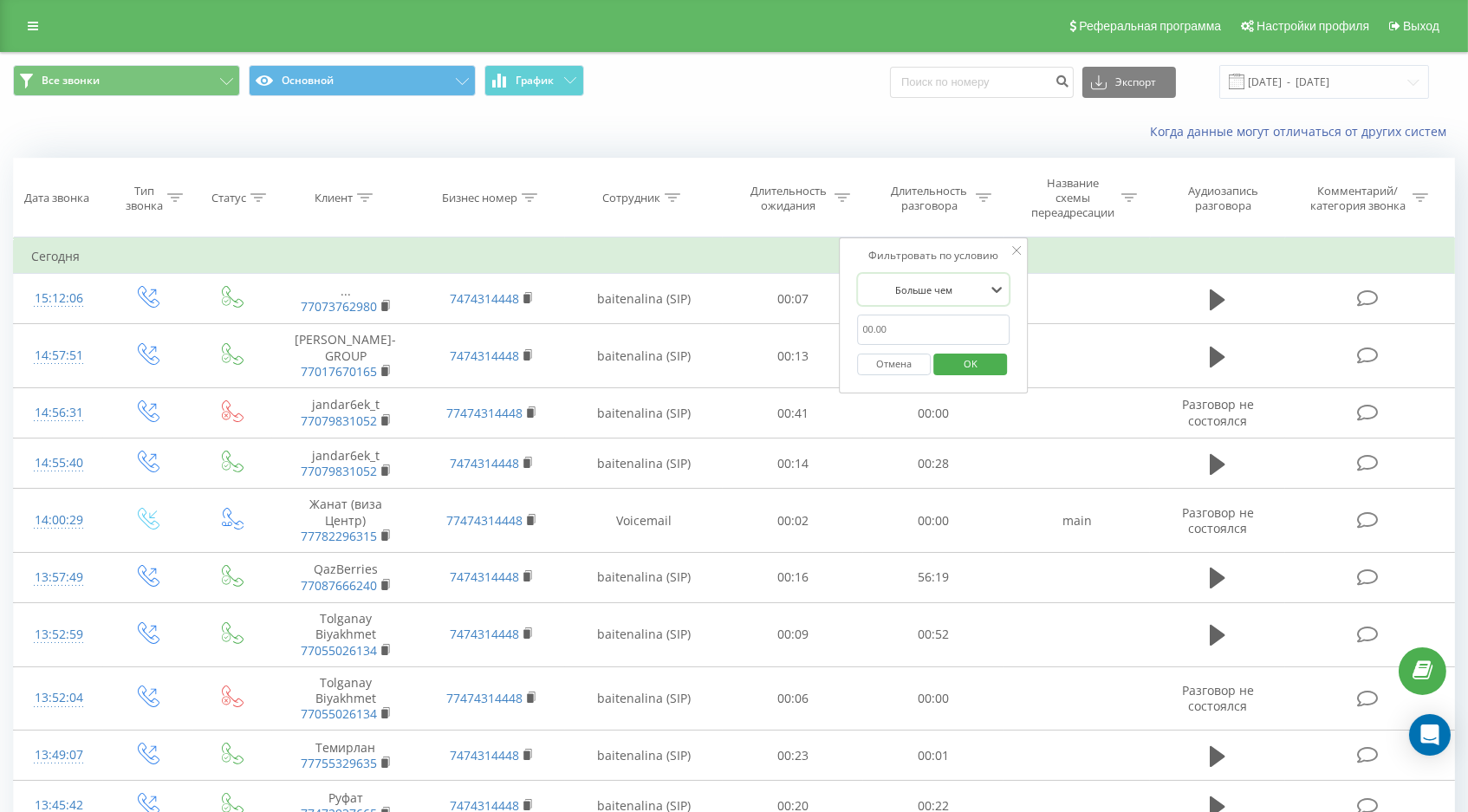 click at bounding box center [934, 329] 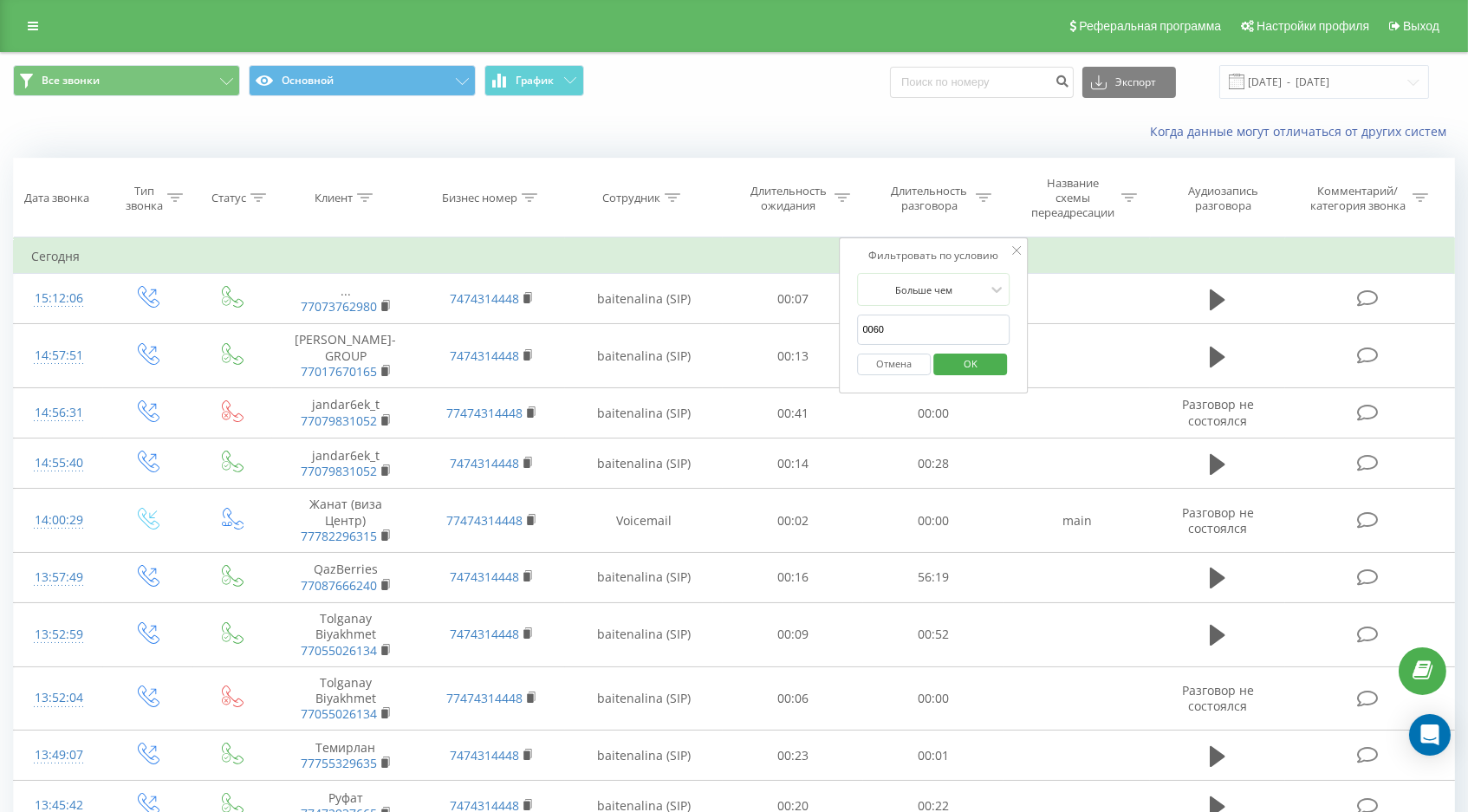type on "0060" 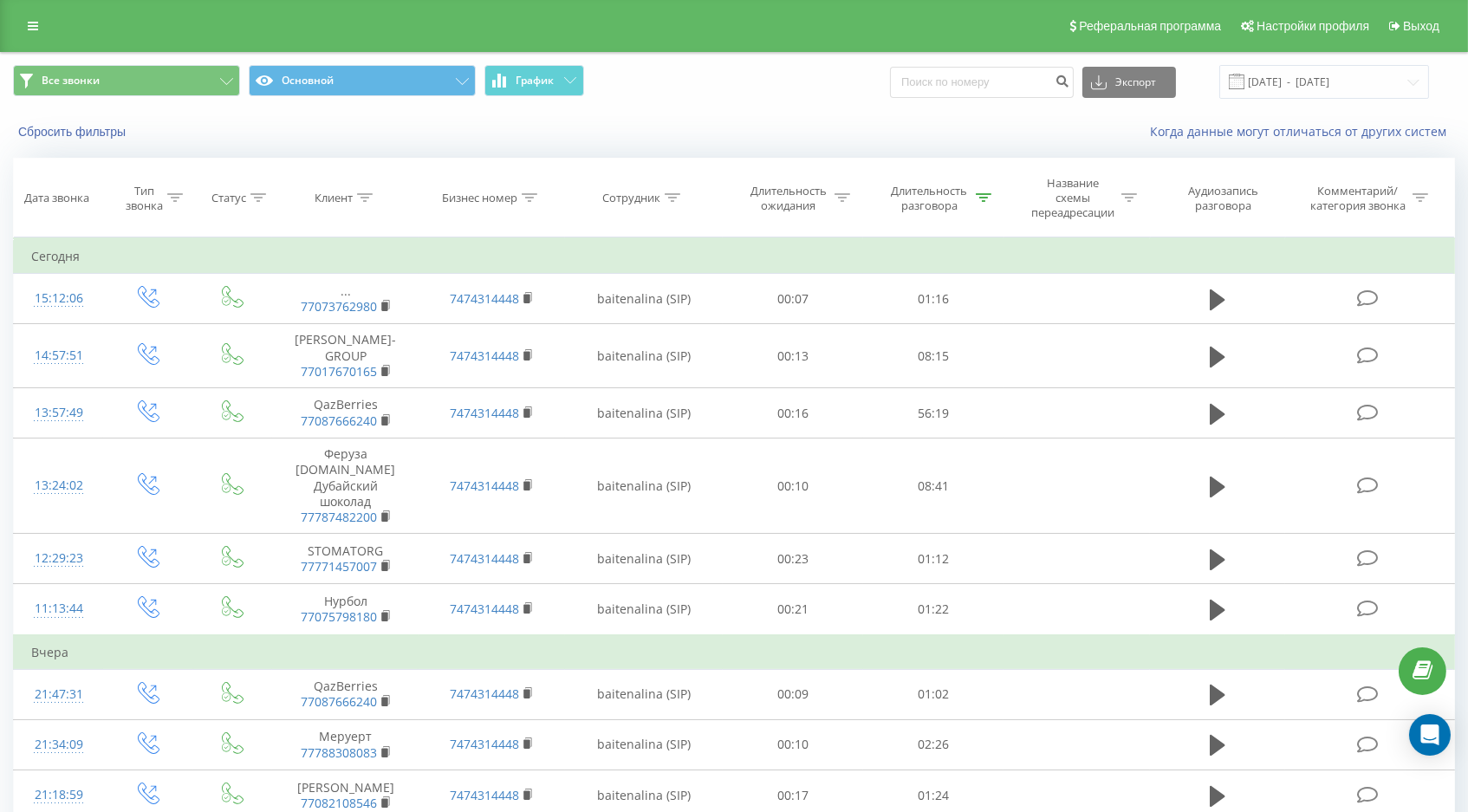 click 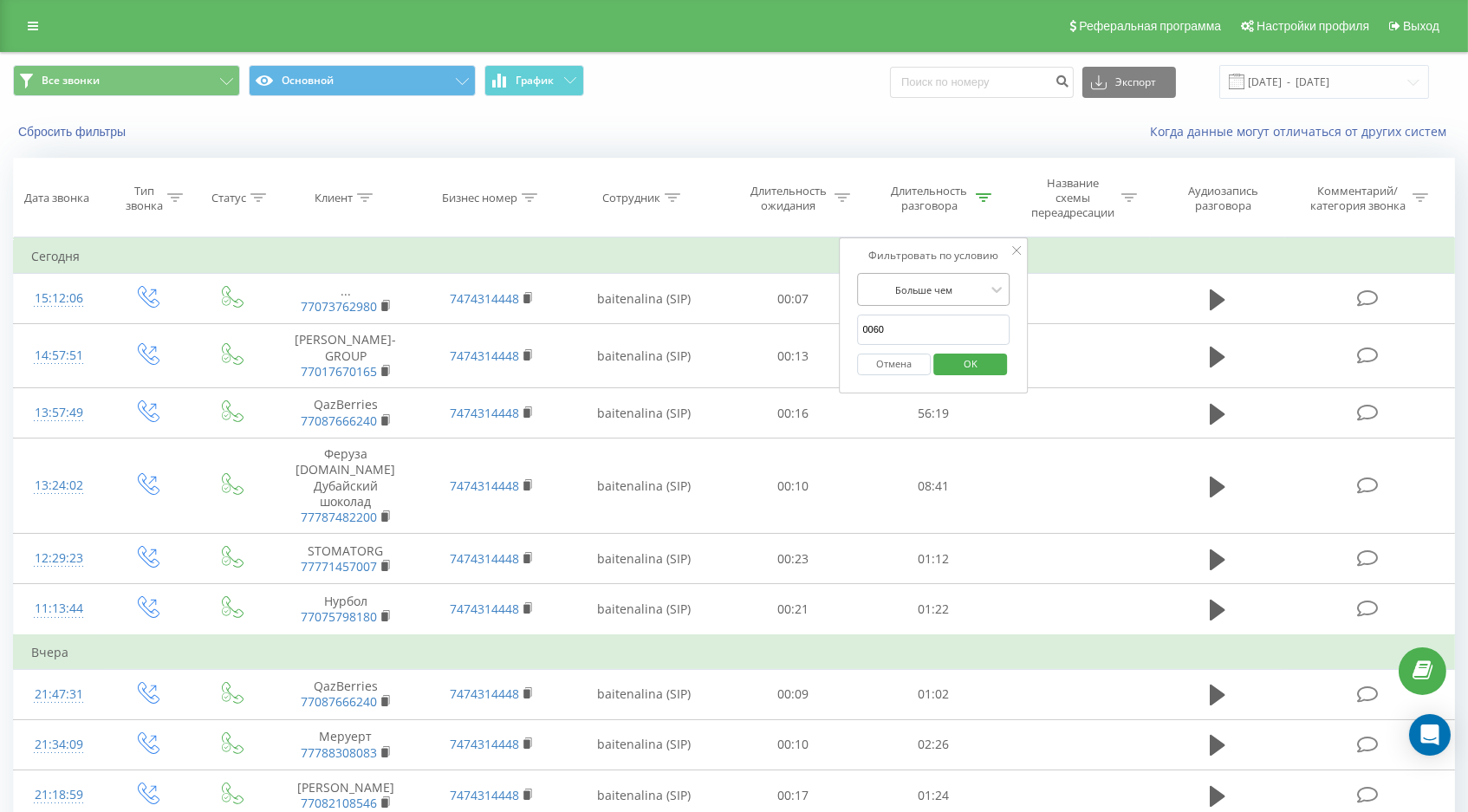 click on "Больше чем" at bounding box center (925, 289) 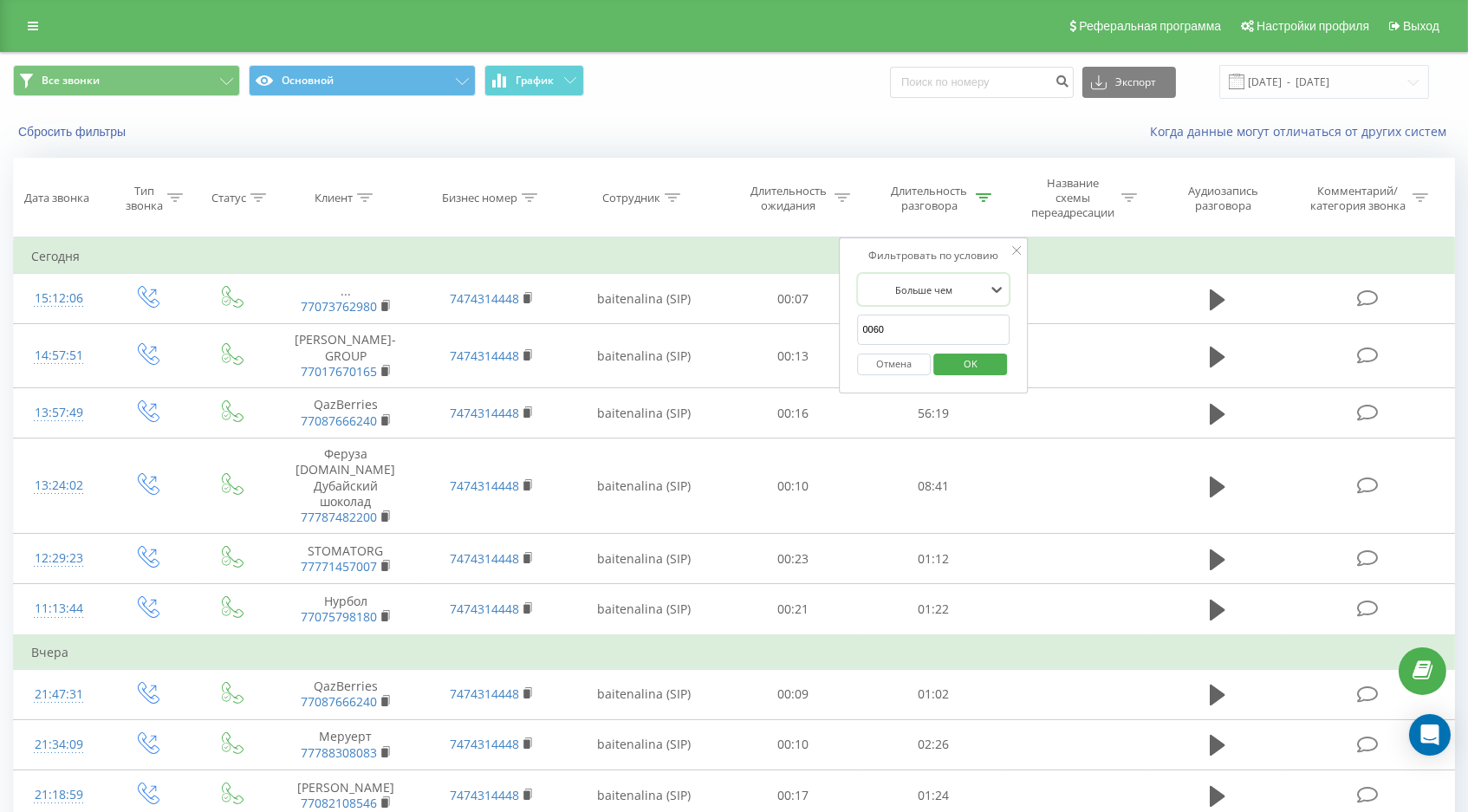click on "Больше чем" at bounding box center (925, 289) 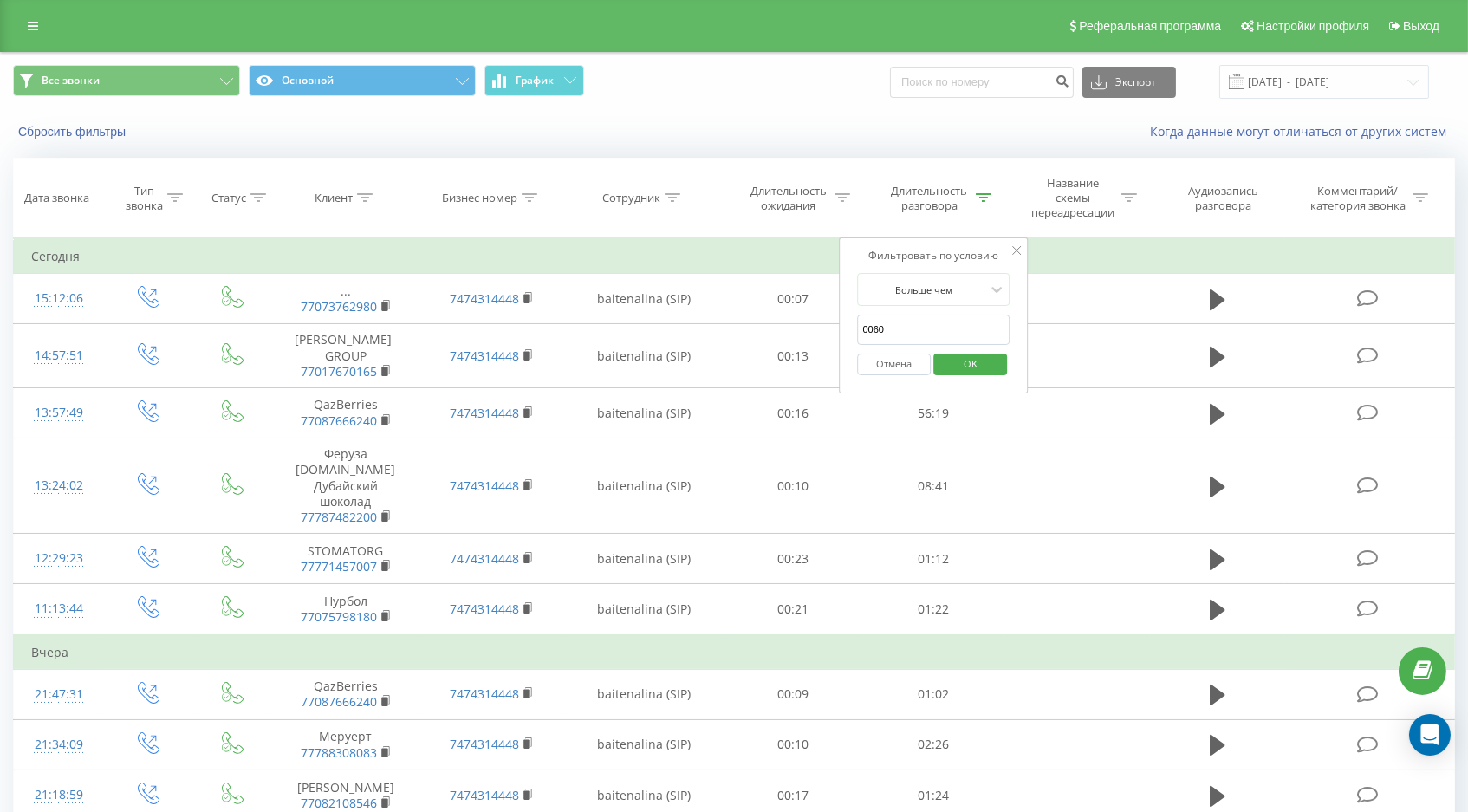 click on "0060" at bounding box center [934, 329] 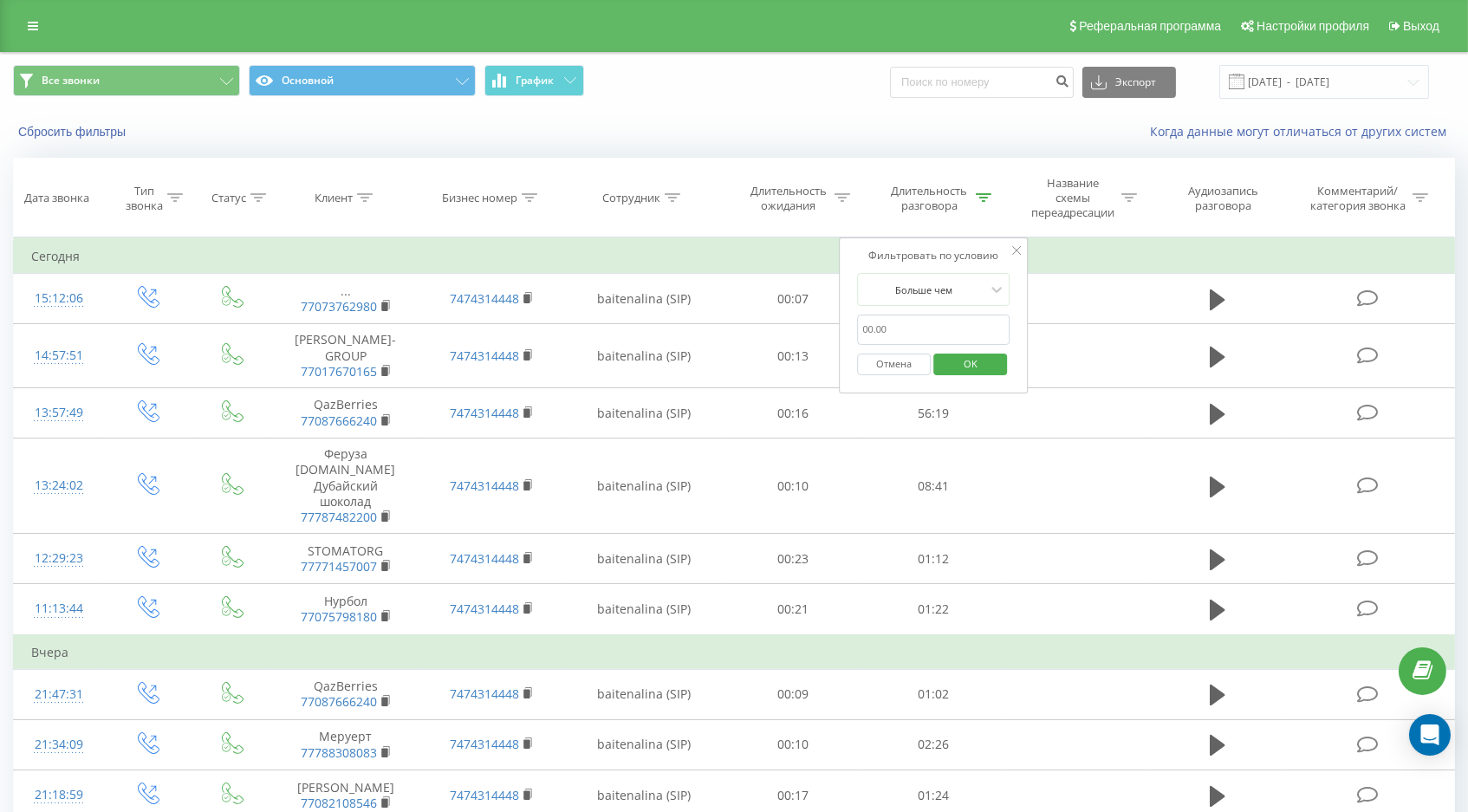 type on "=" 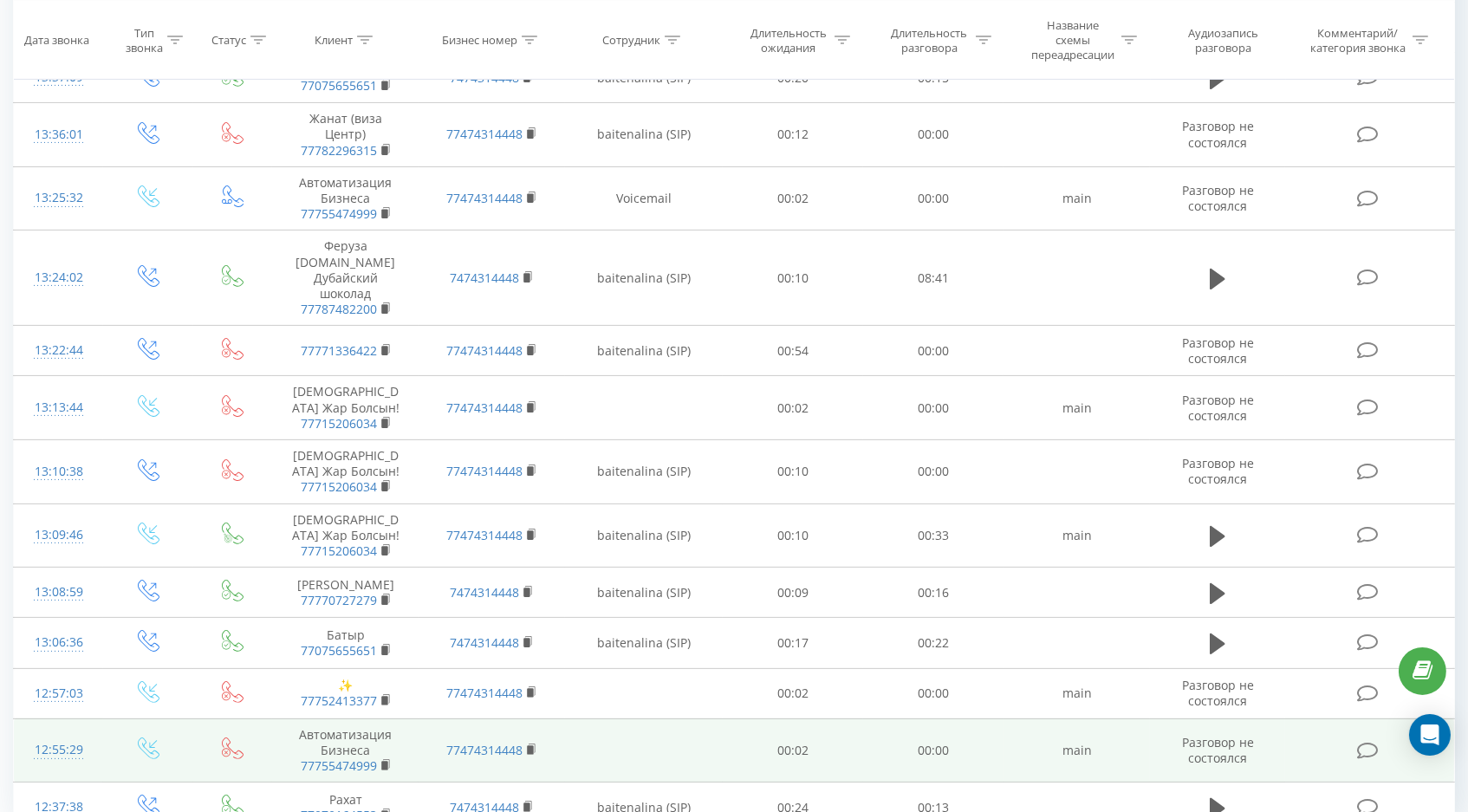 scroll, scrollTop: 879, scrollLeft: 0, axis: vertical 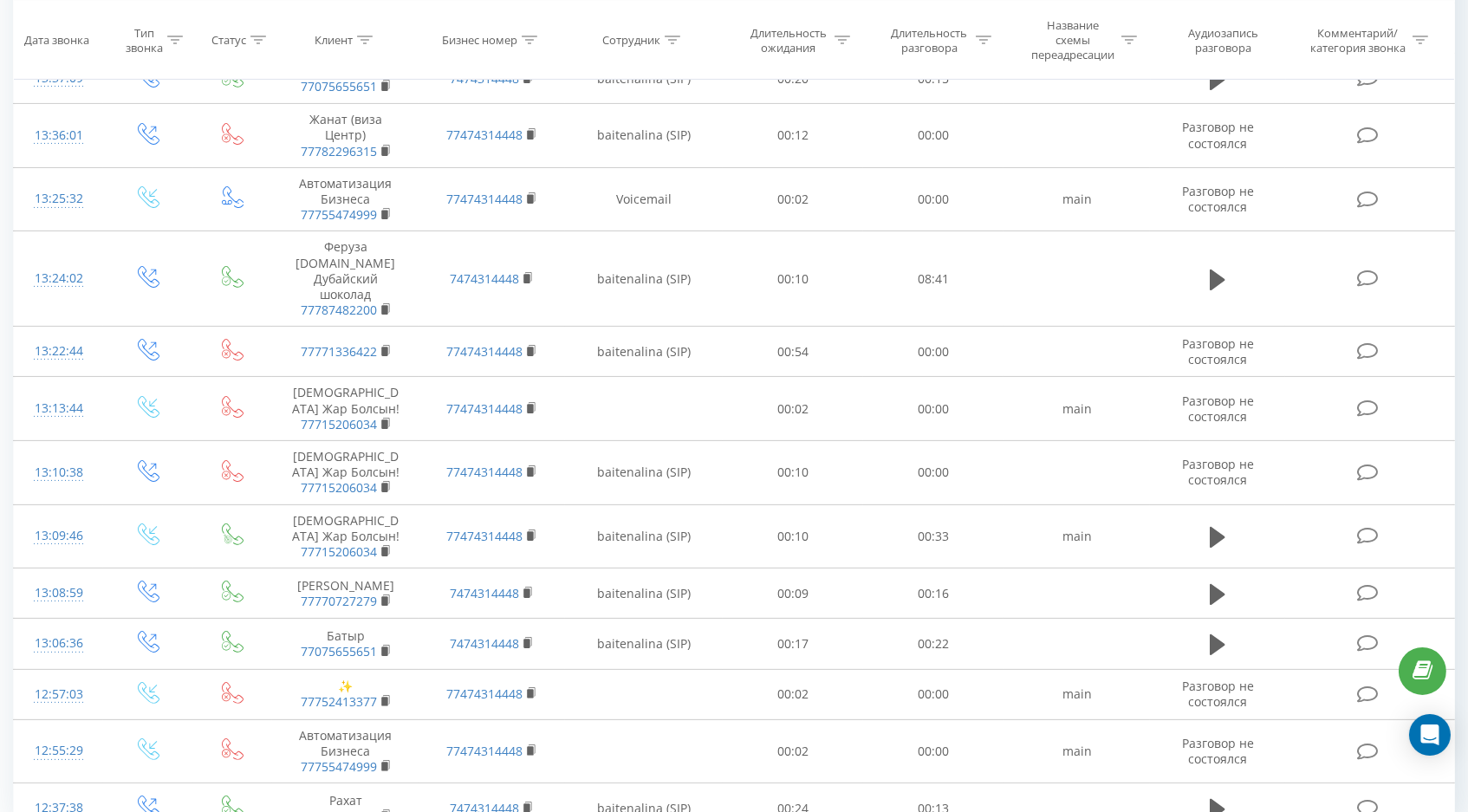 click on "2" at bounding box center (1198, 873) 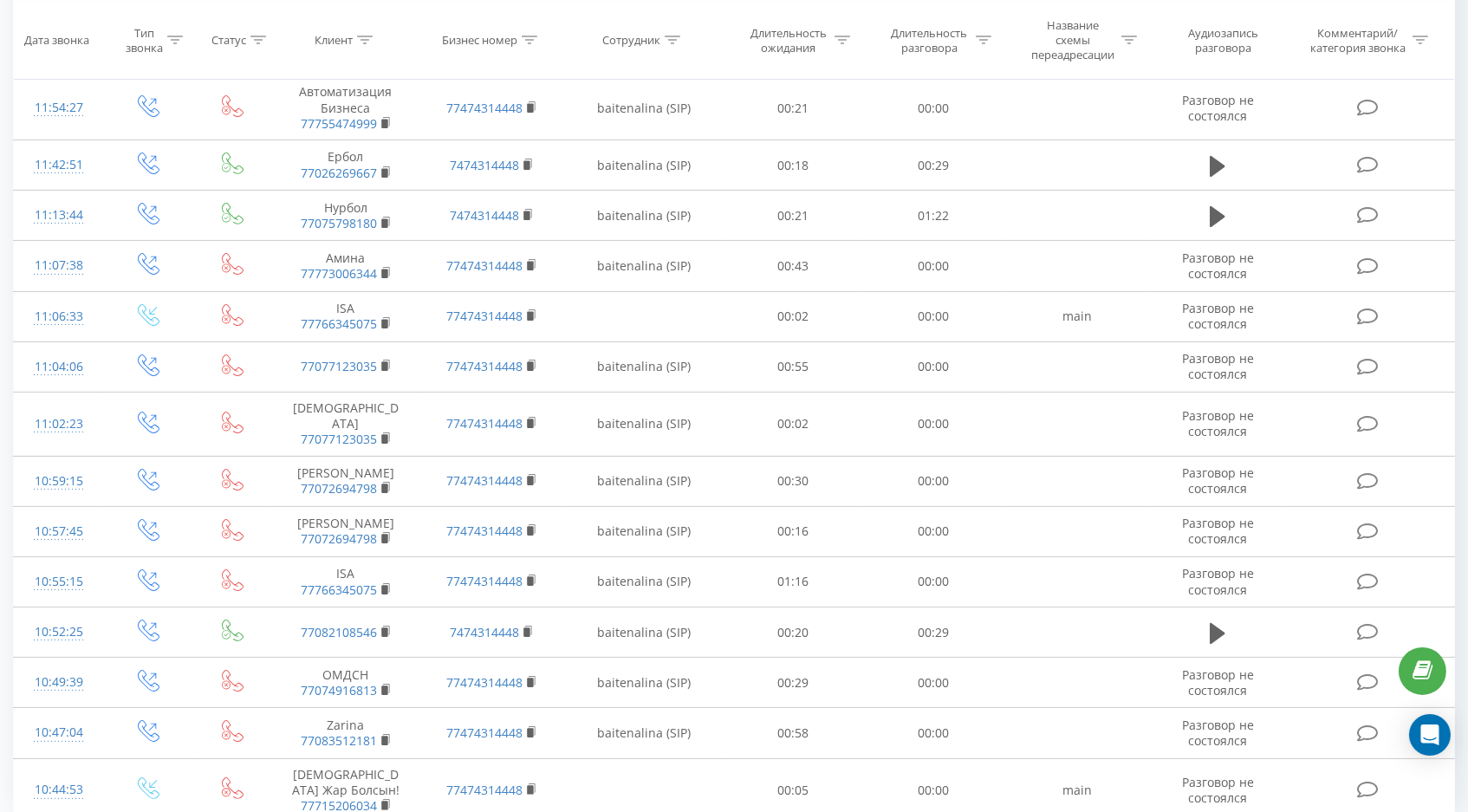 scroll, scrollTop: 789, scrollLeft: 0, axis: vertical 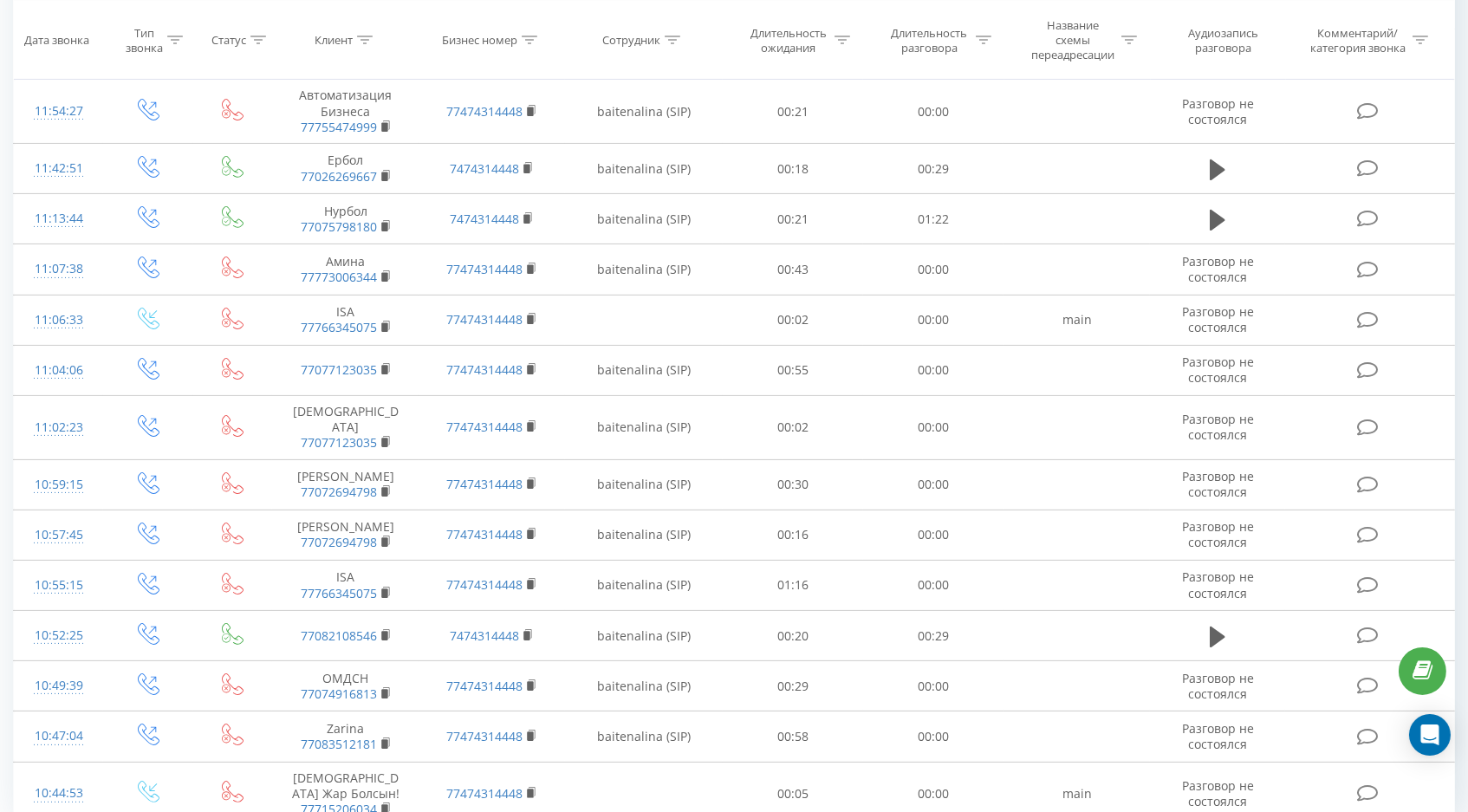 click on "1" at bounding box center (1172, 865) 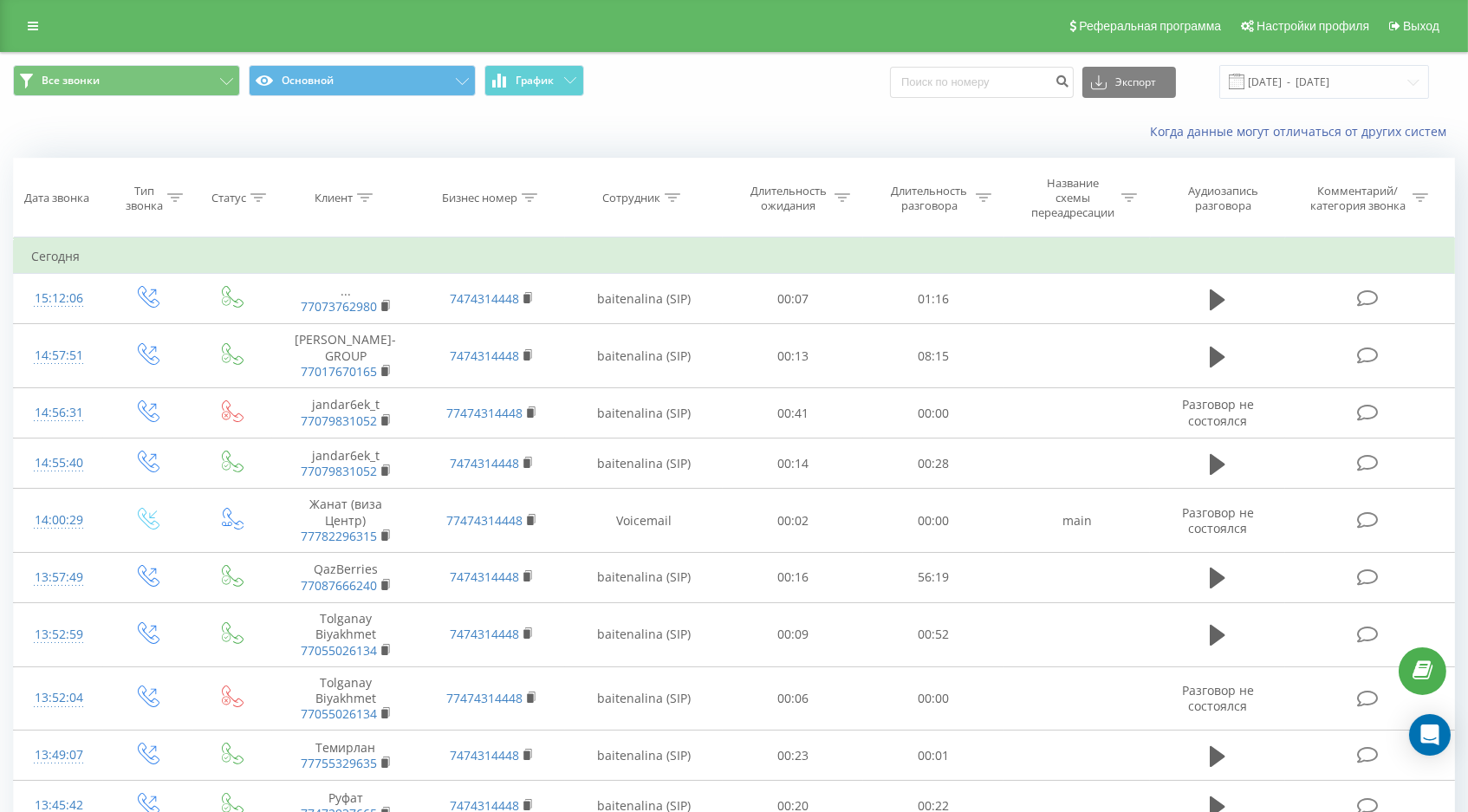 scroll, scrollTop: 0, scrollLeft: 0, axis: both 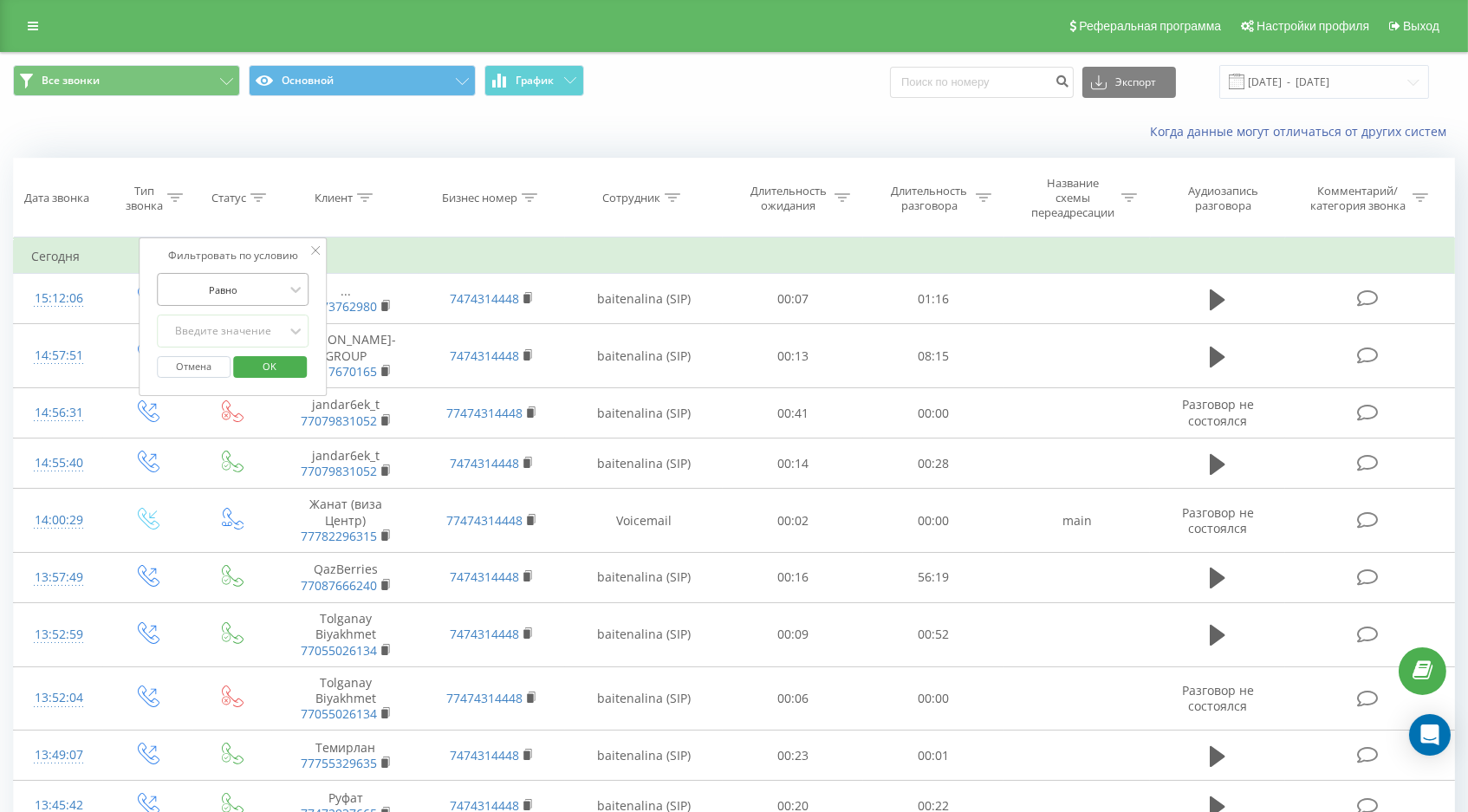 click on "Равно" at bounding box center [224, 289] 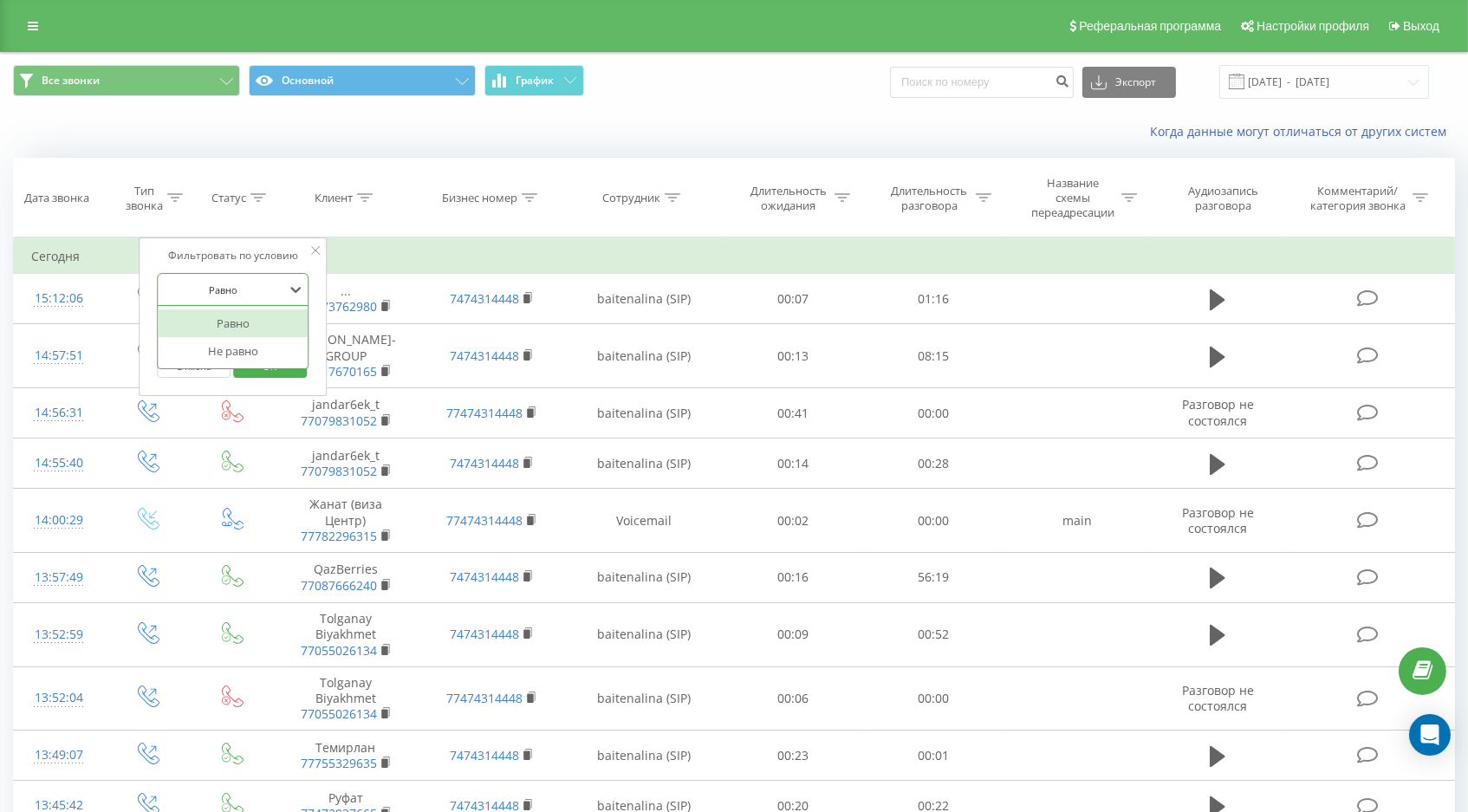 click on "Равно" at bounding box center [224, 289] 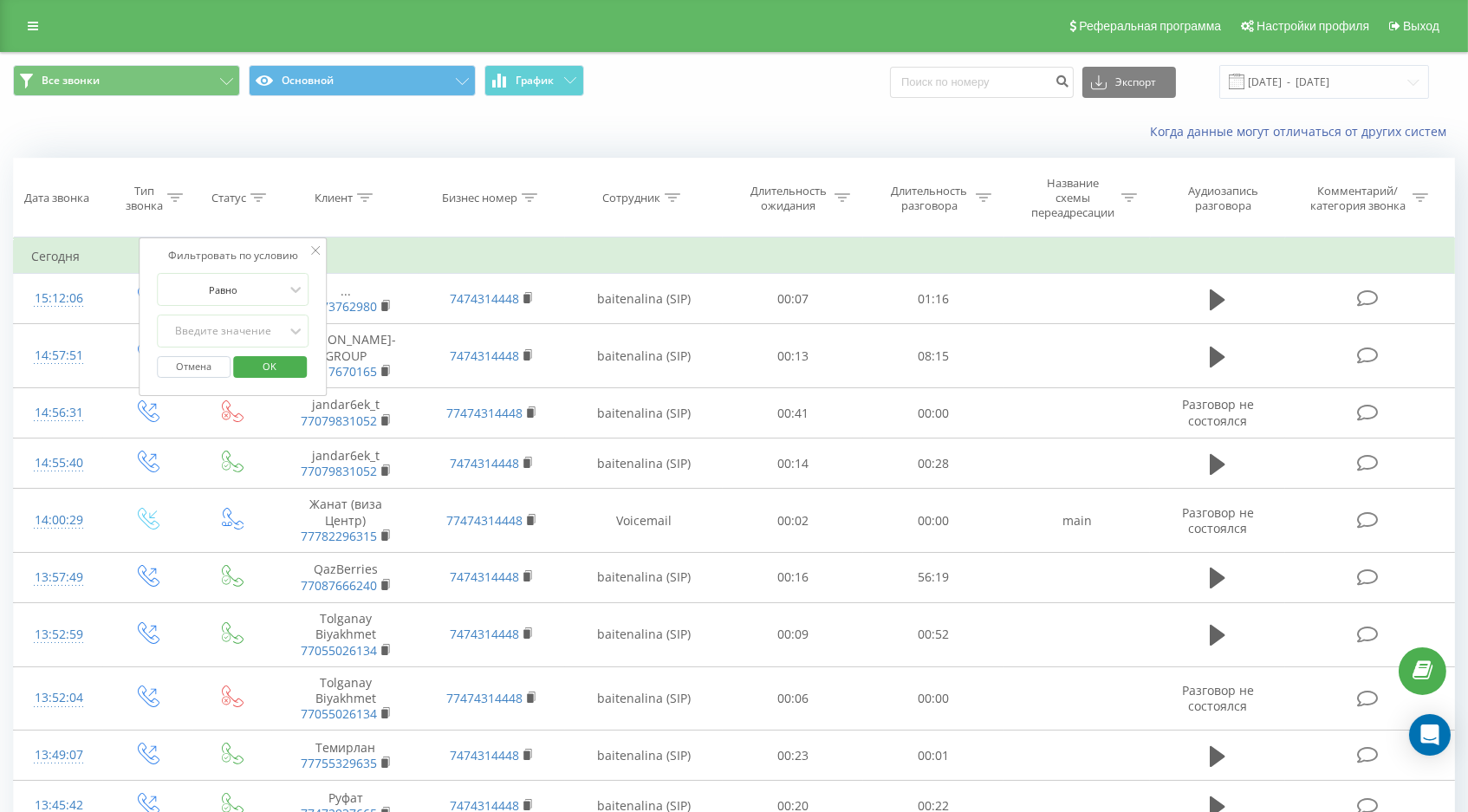 click on "Равно Введите значение Отмена OK" at bounding box center [233, 329] 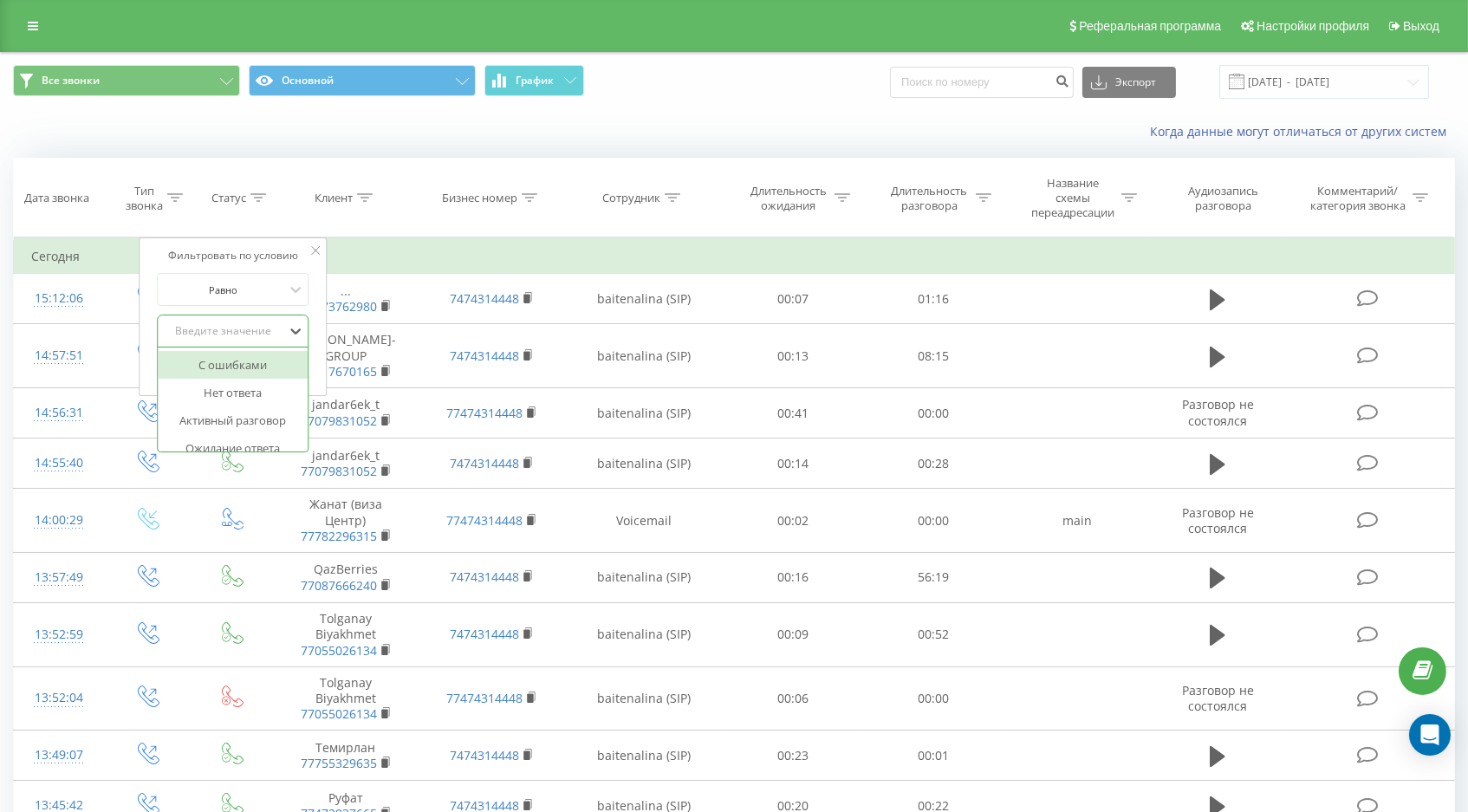 click on "Введите значение" at bounding box center [224, 331] 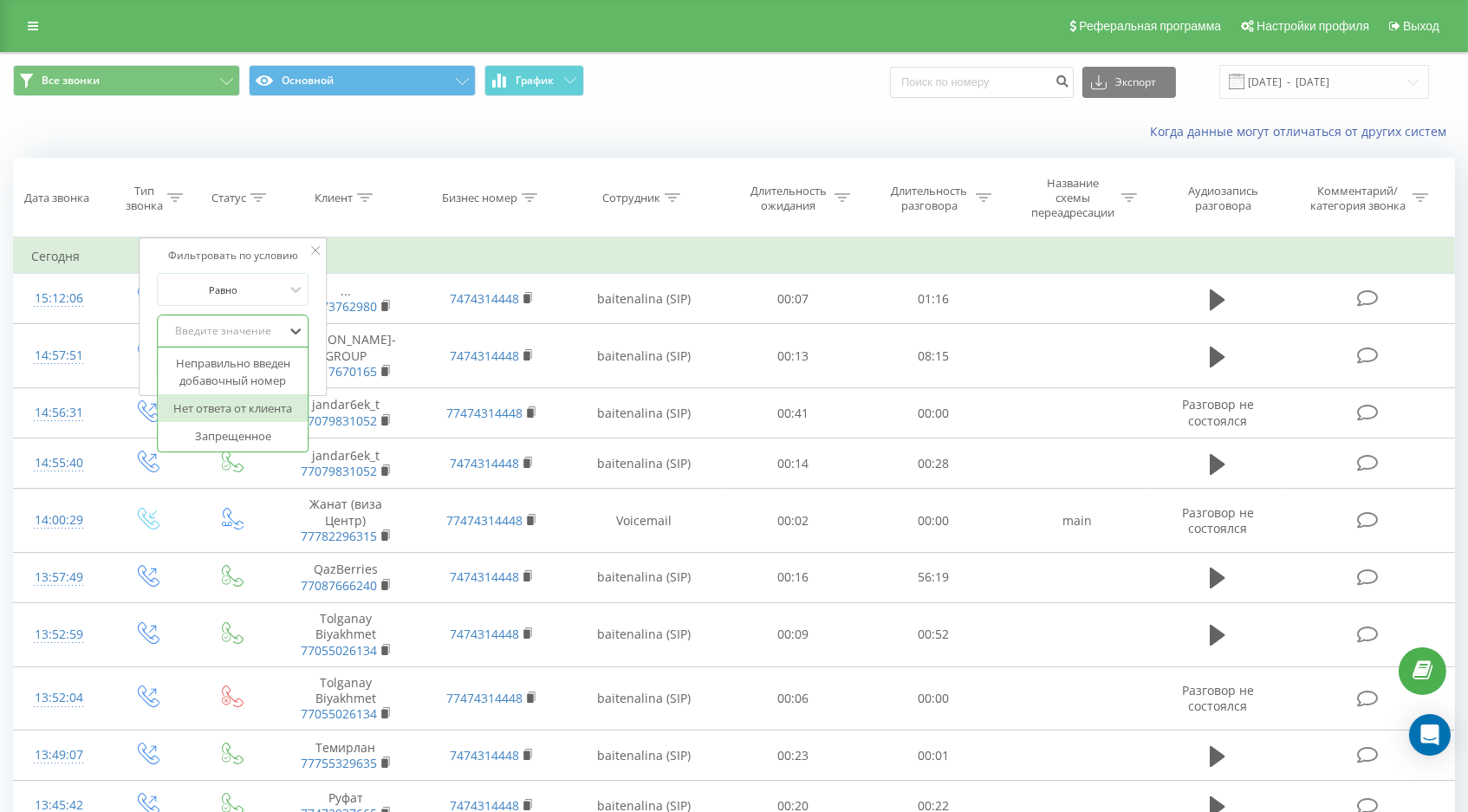 scroll, scrollTop: 0, scrollLeft: 0, axis: both 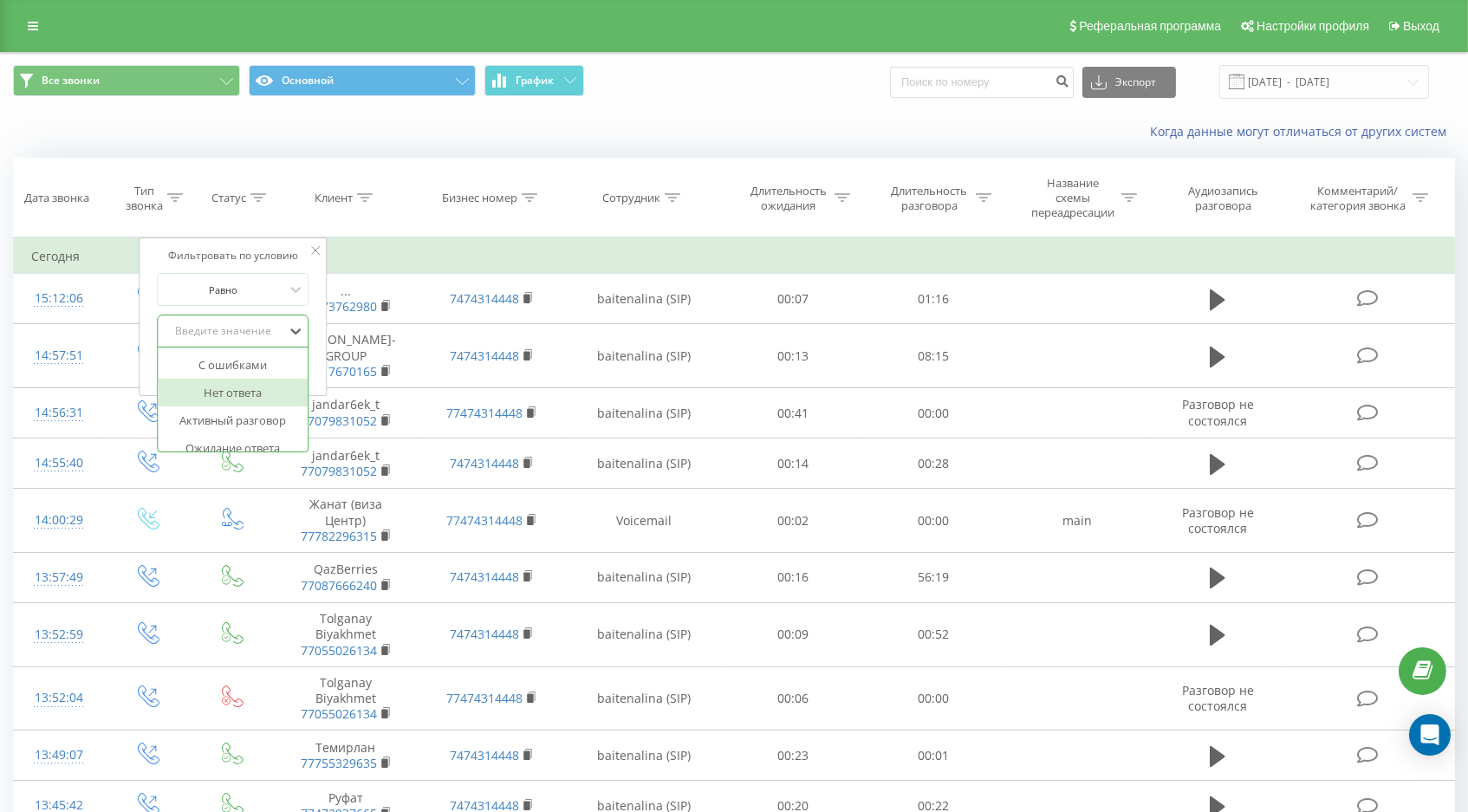click on "Когда данные могут отличаться от других систем" at bounding box center (734, 132) 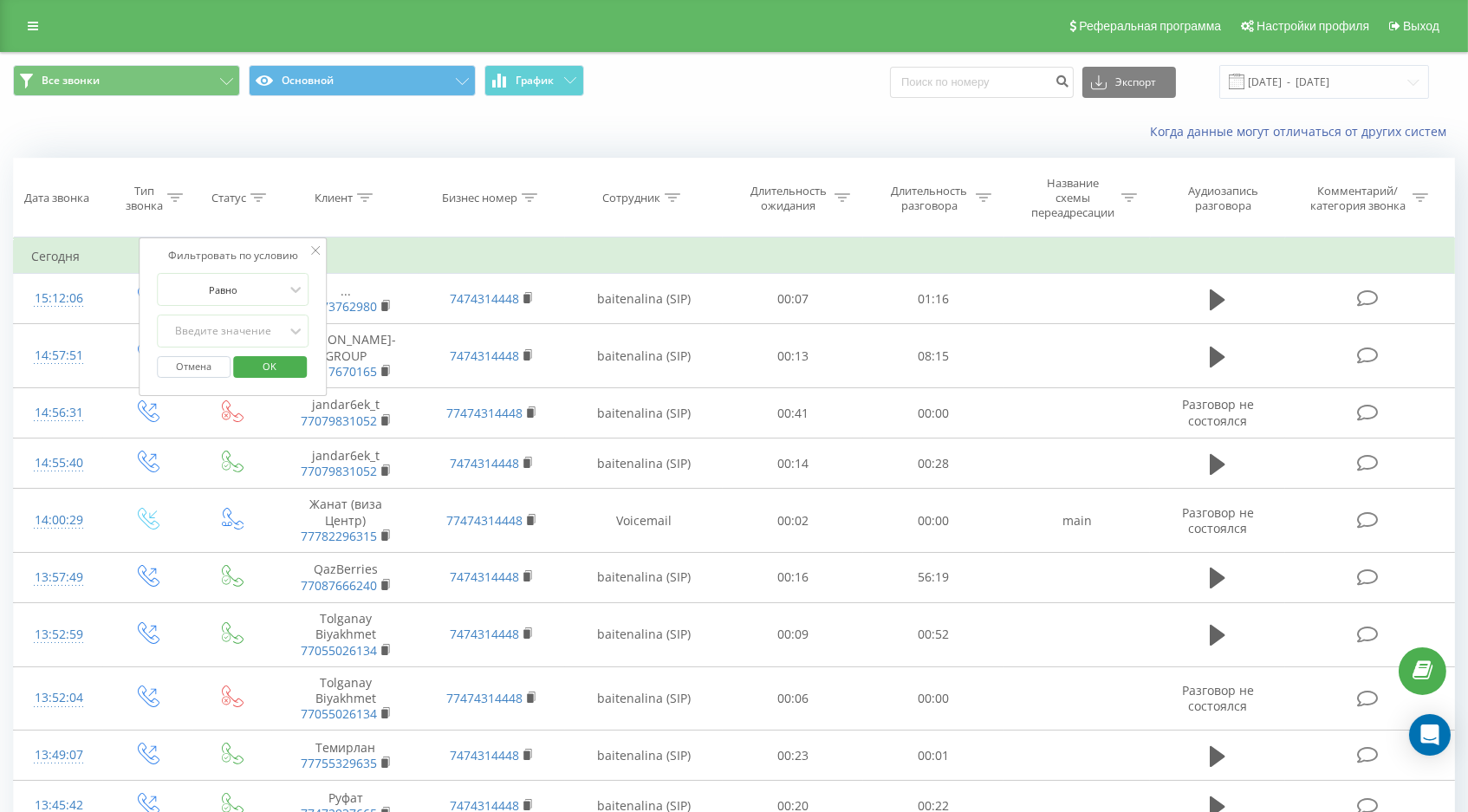 click on "Статус" at bounding box center (232, 198) 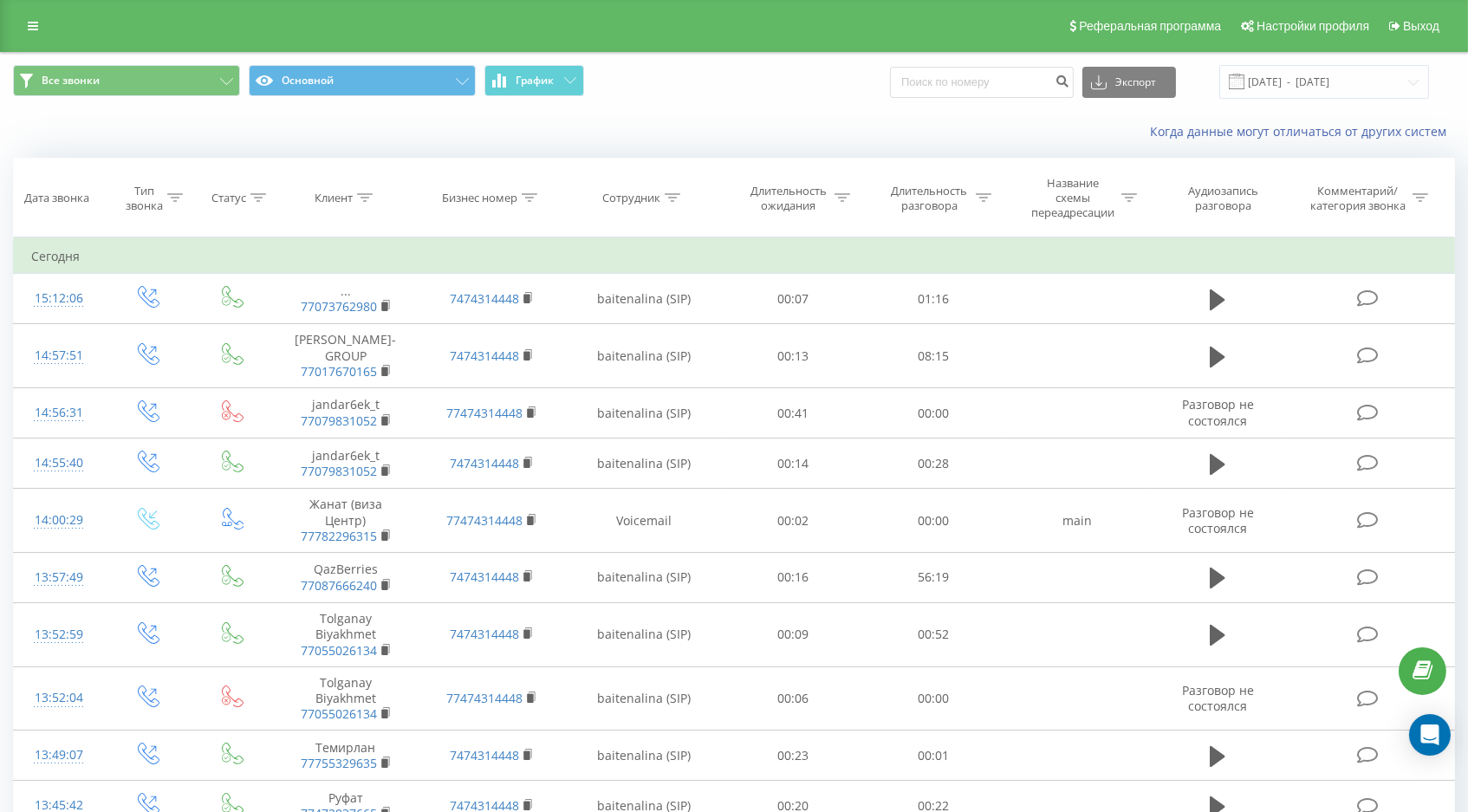 click 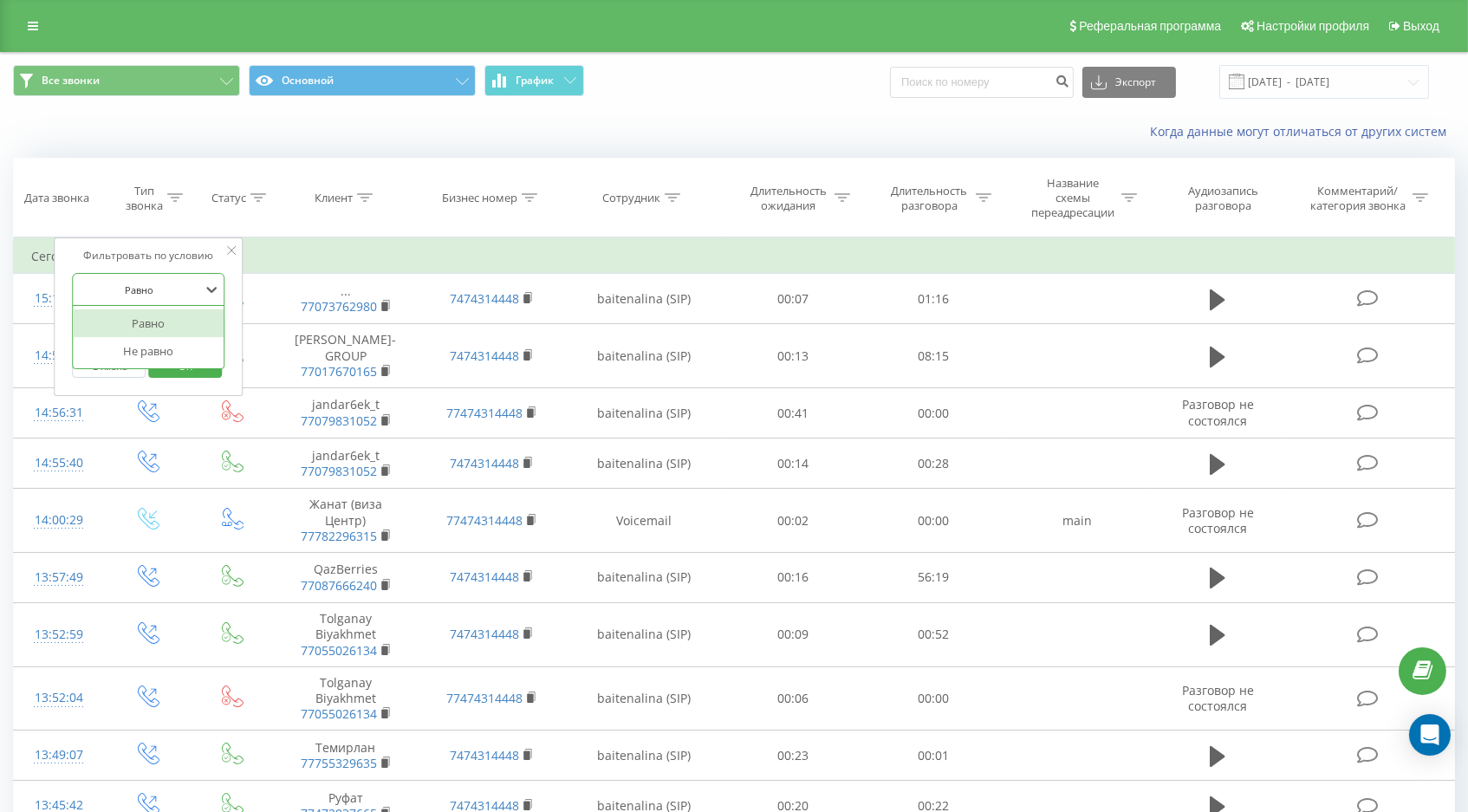 click at bounding box center (140, 289) 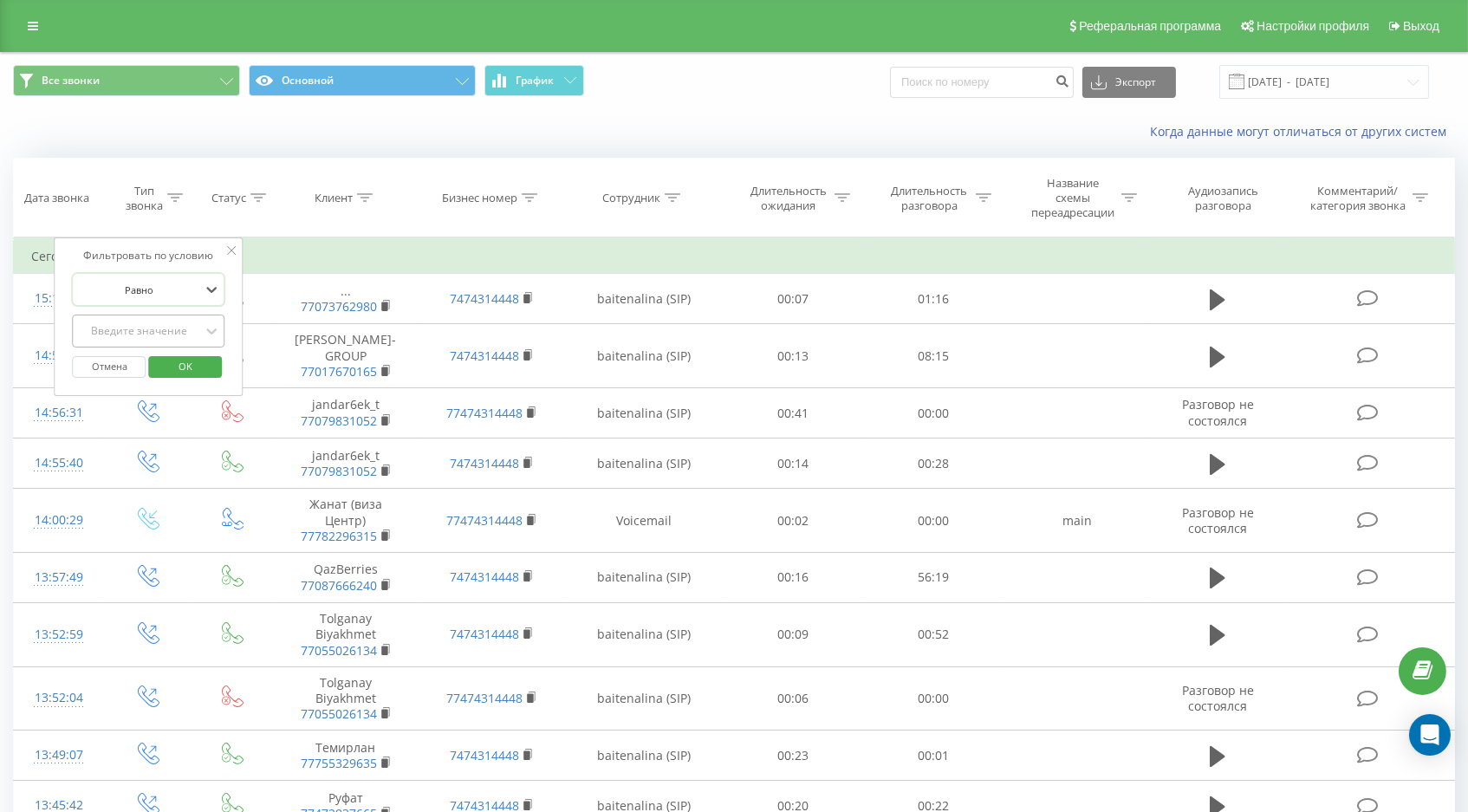 click on "Введите значение" at bounding box center (140, 331) 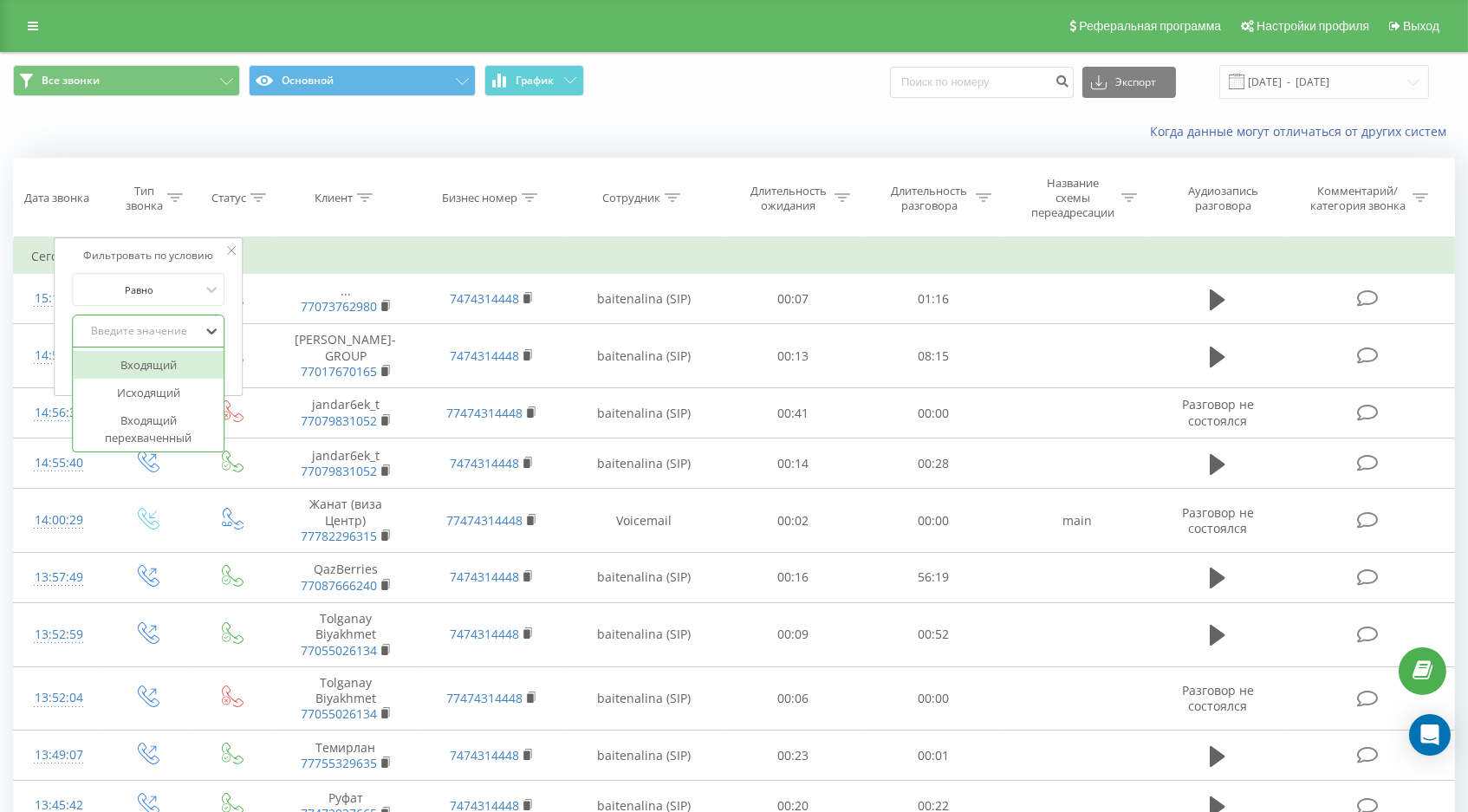 click on "Входящий" at bounding box center (149, 365) 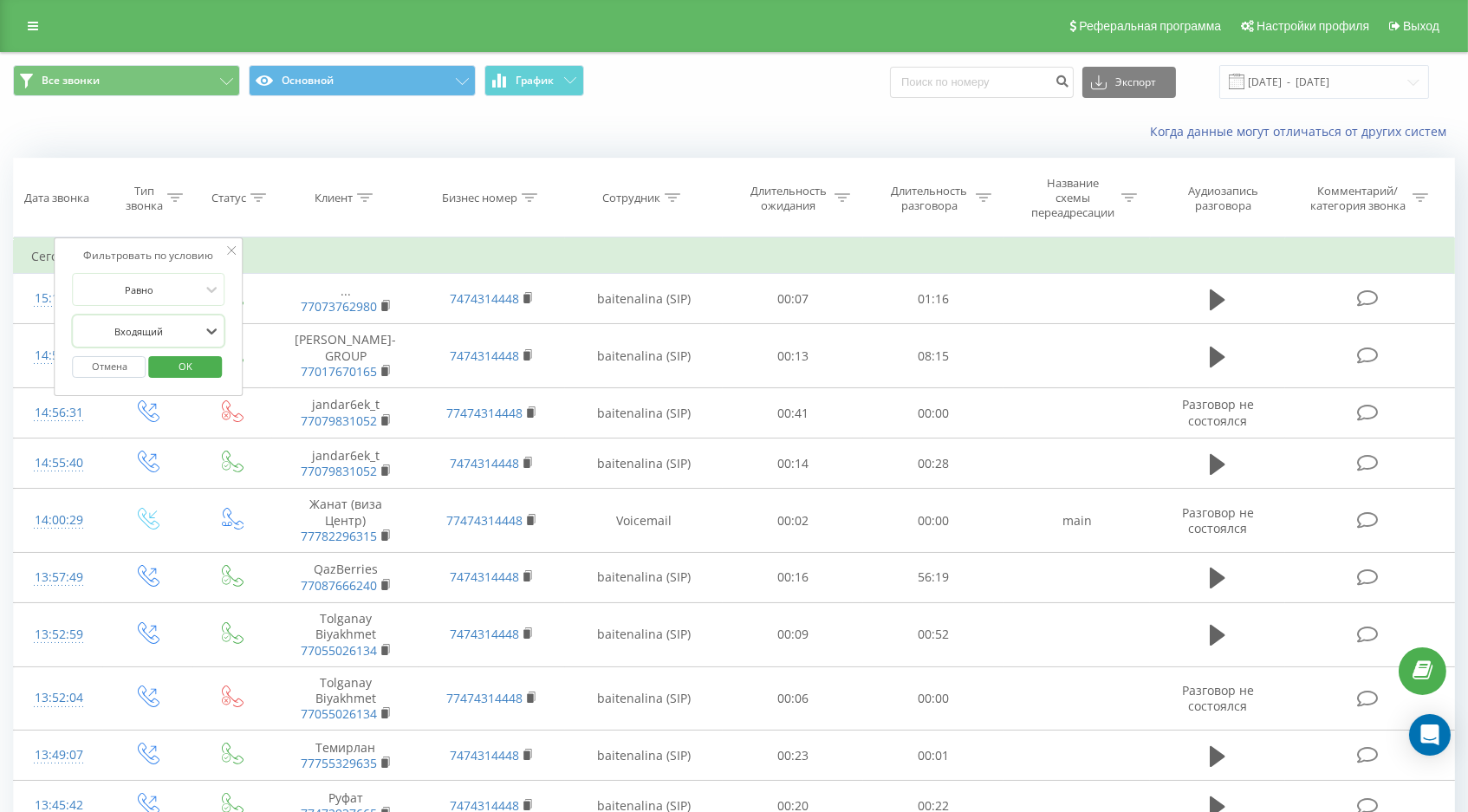 click on "OK" at bounding box center (185, 366) 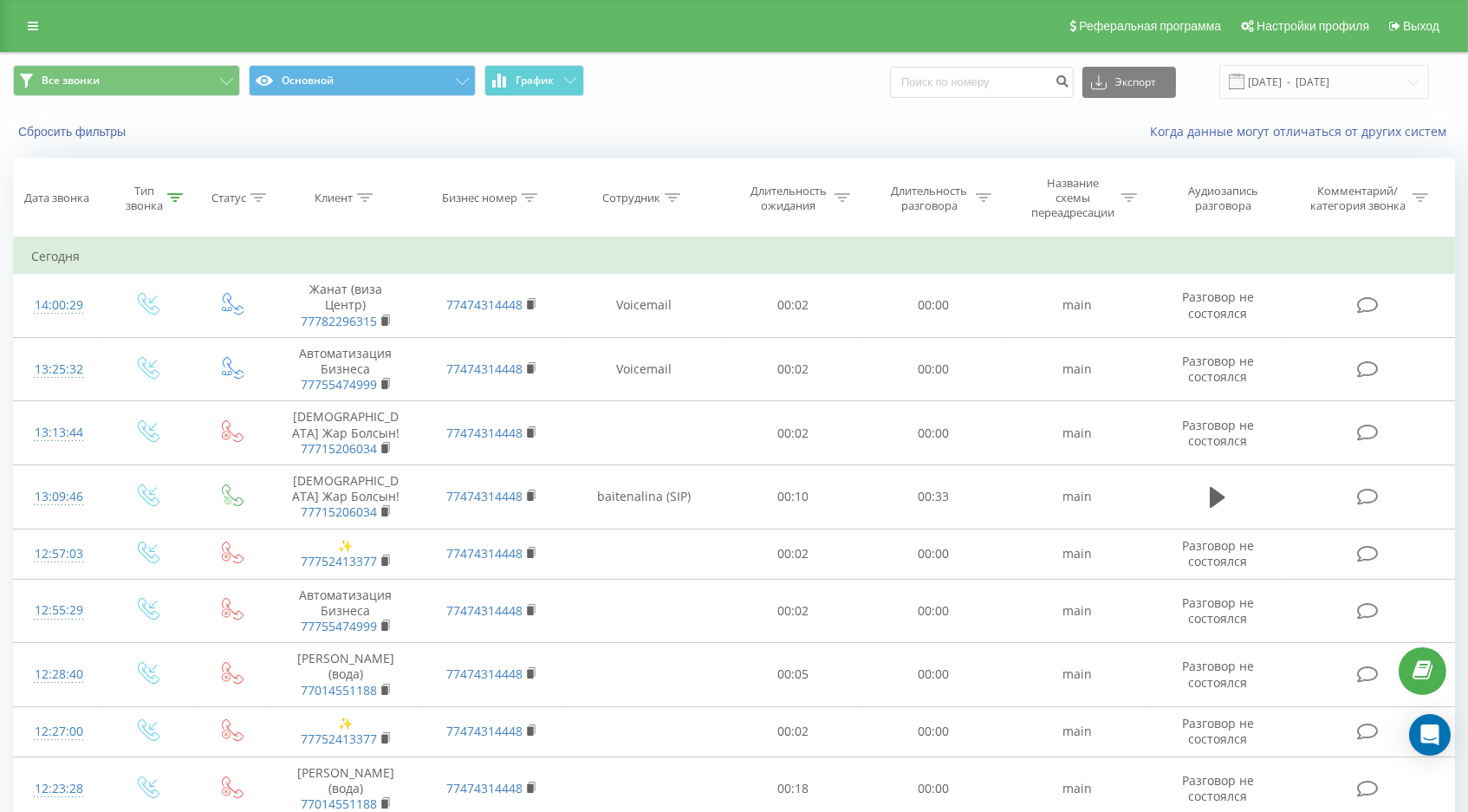 scroll, scrollTop: 0, scrollLeft: 0, axis: both 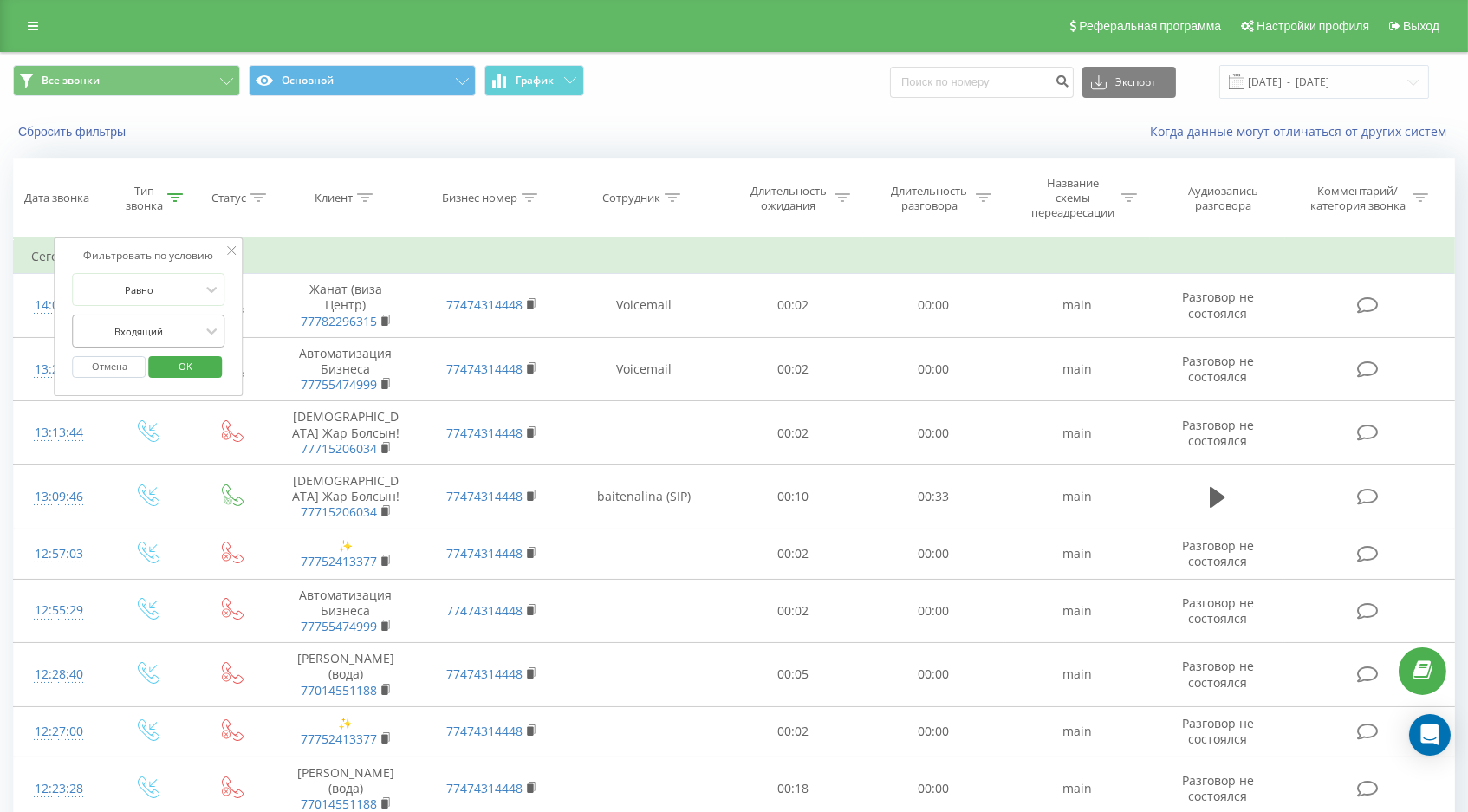 click on "Входящий" at bounding box center (140, 331) 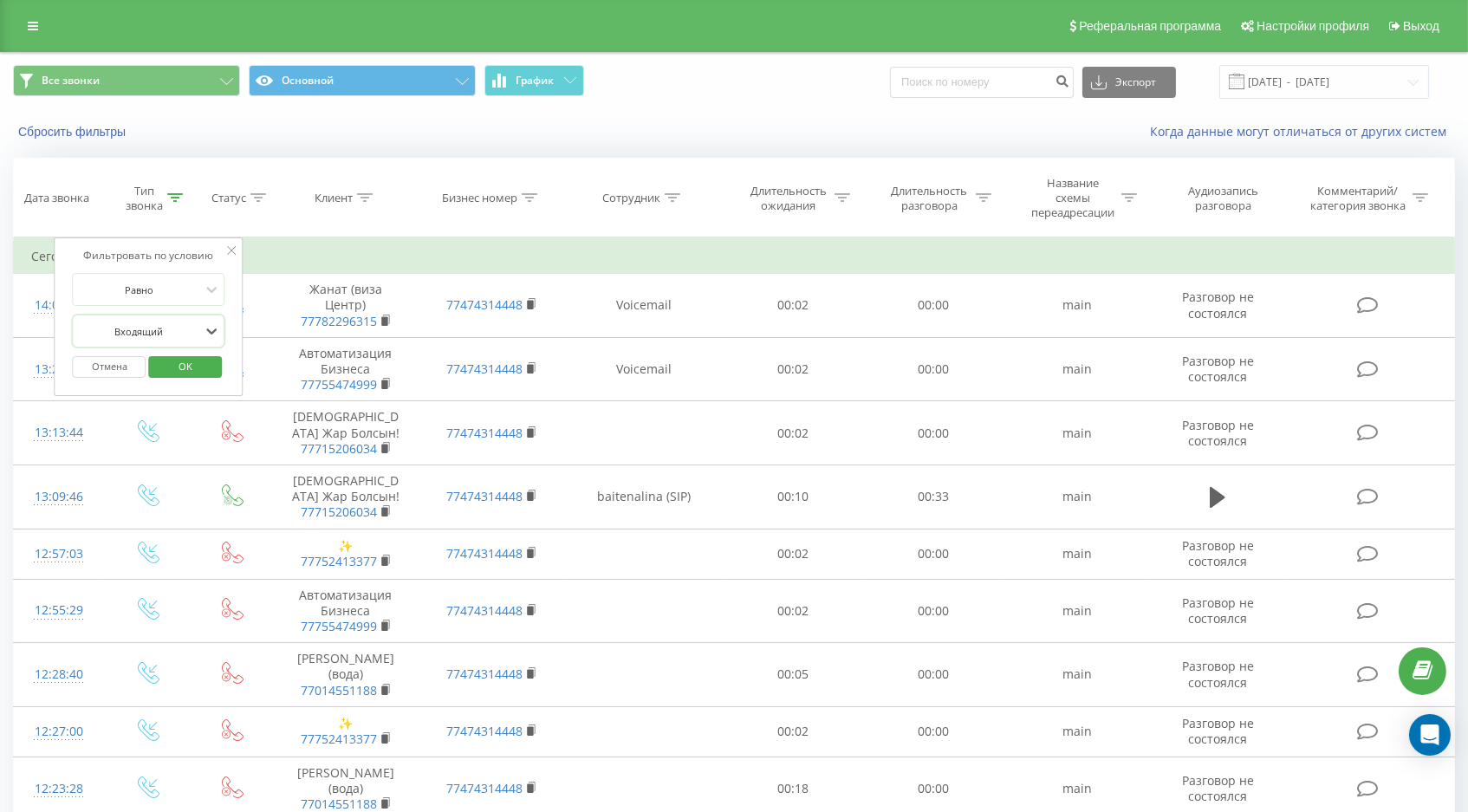 click on "Входящий" at bounding box center (140, 331) 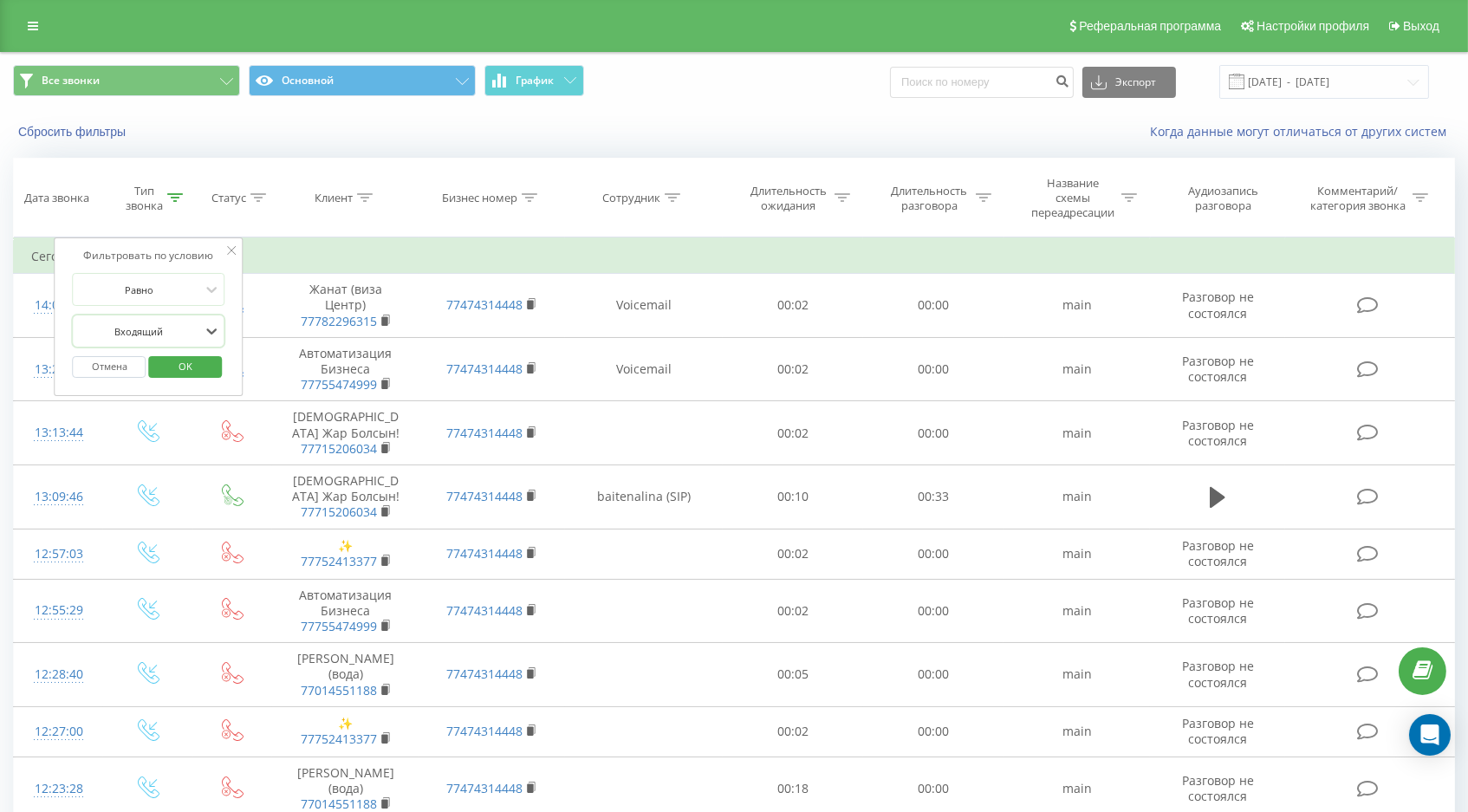 click on "Отмена" at bounding box center [109, 367] 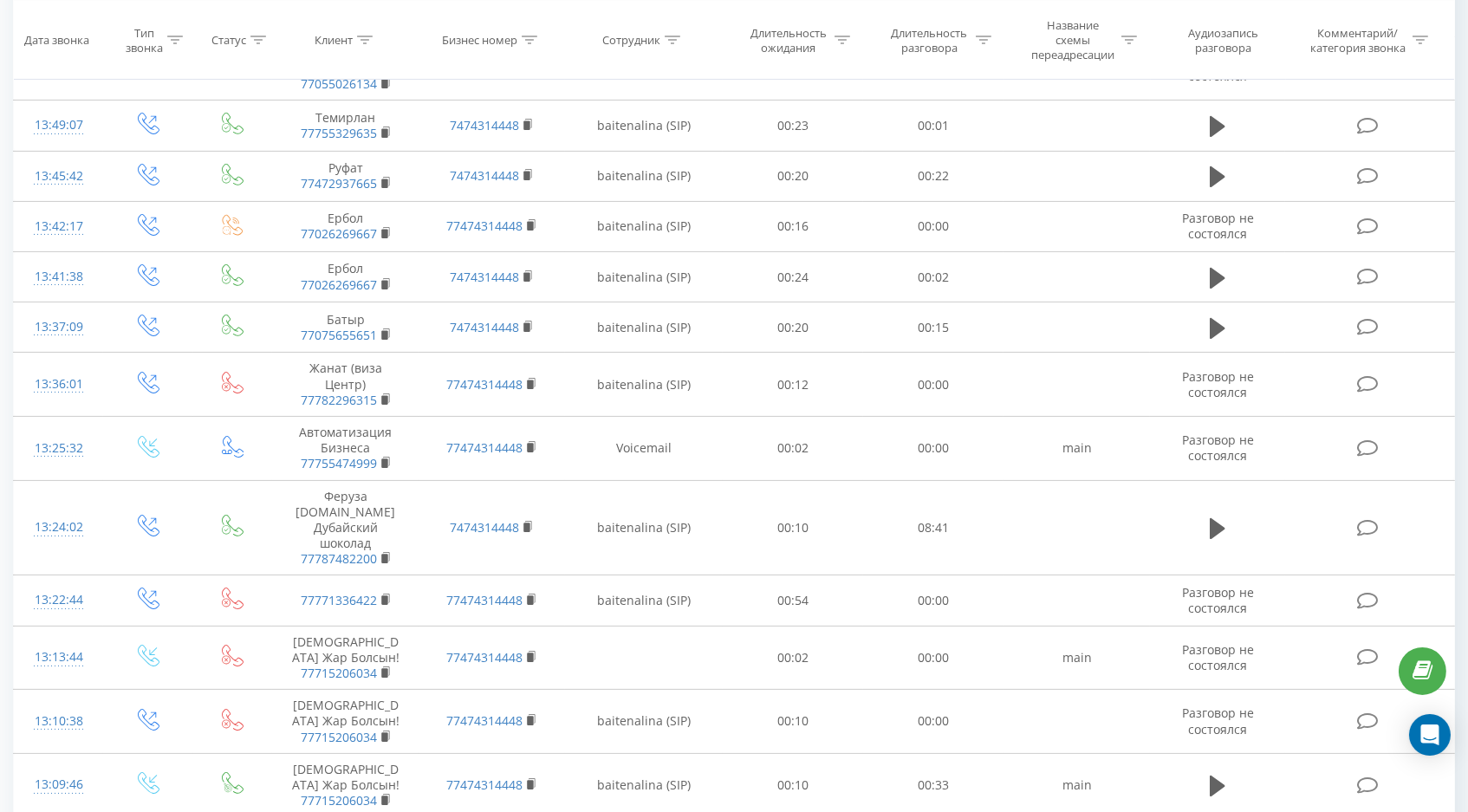 scroll, scrollTop: 682, scrollLeft: 0, axis: vertical 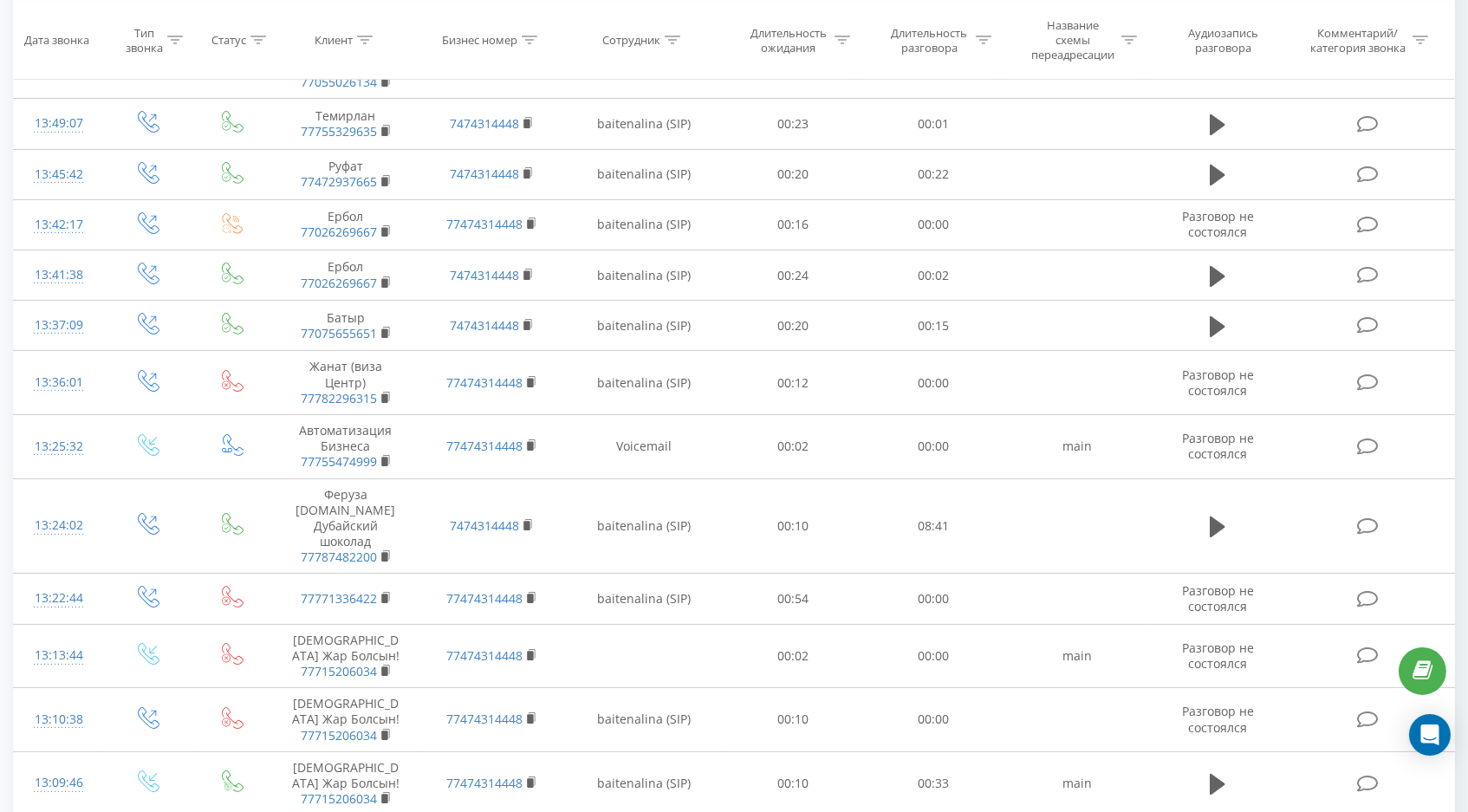 click on "Сотрудник" at bounding box center (631, 40) 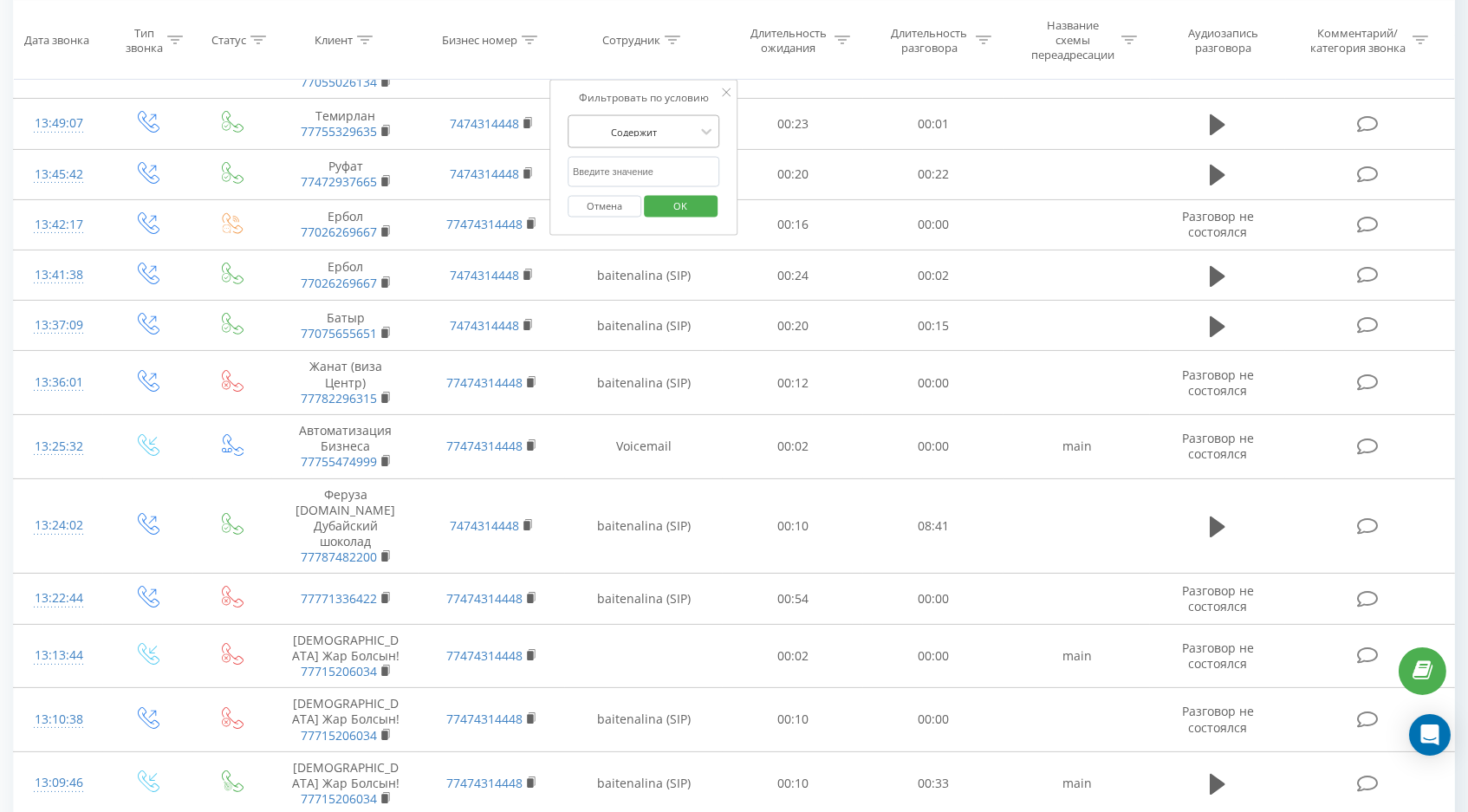 click at bounding box center (634, 131) 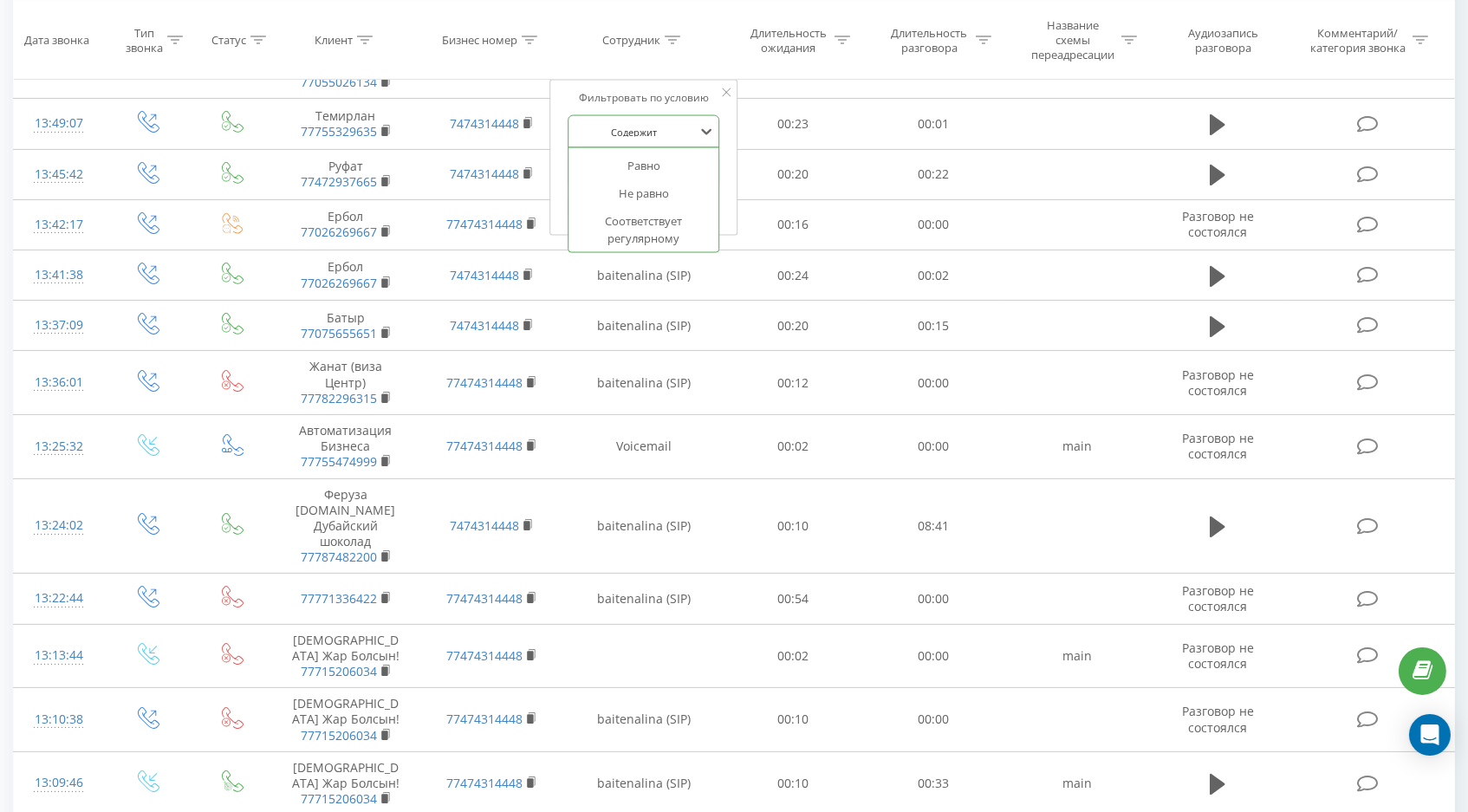 scroll, scrollTop: 100, scrollLeft: 0, axis: vertical 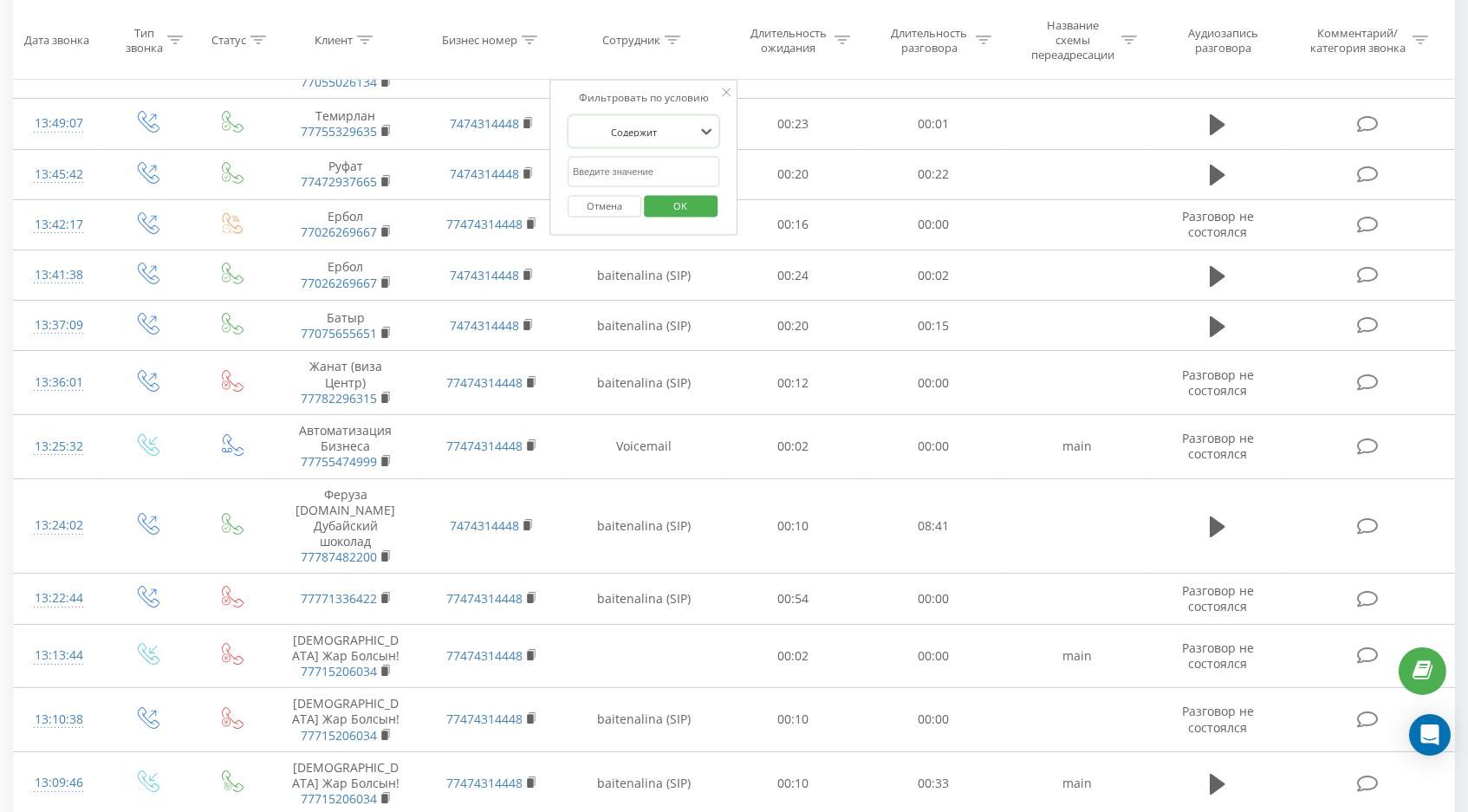 click at bounding box center [634, 131] 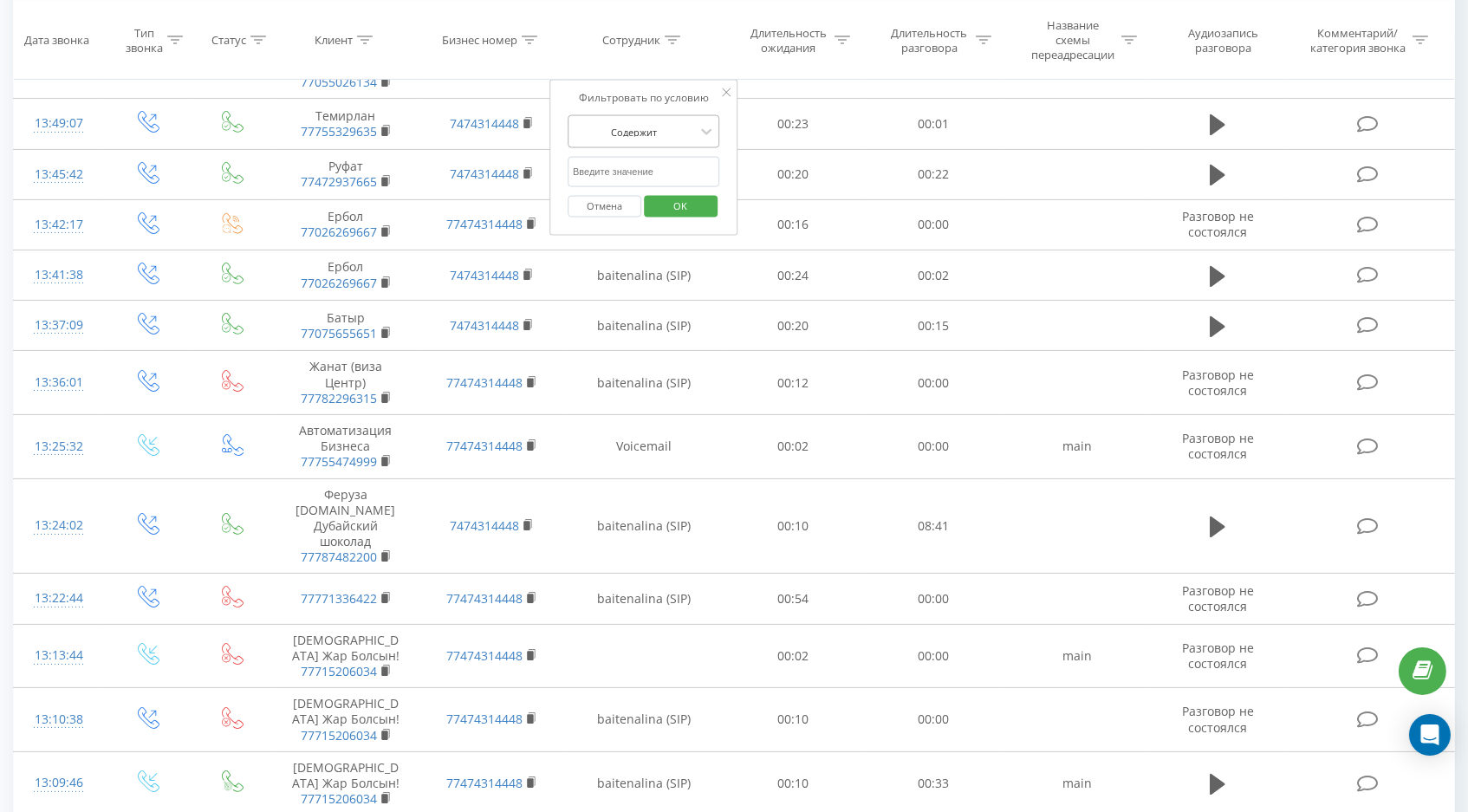 click at bounding box center [634, 131] 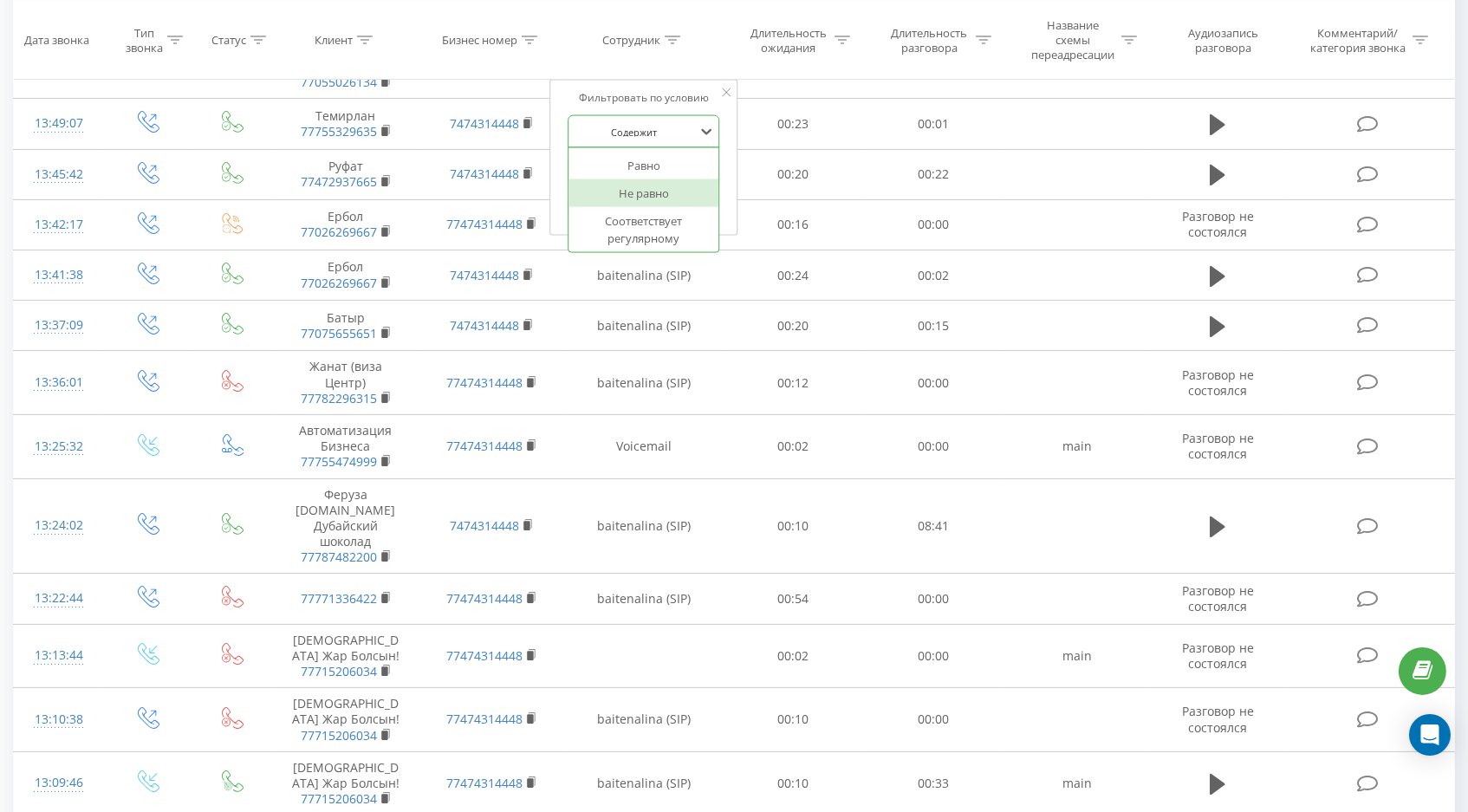 scroll, scrollTop: 122, scrollLeft: 0, axis: vertical 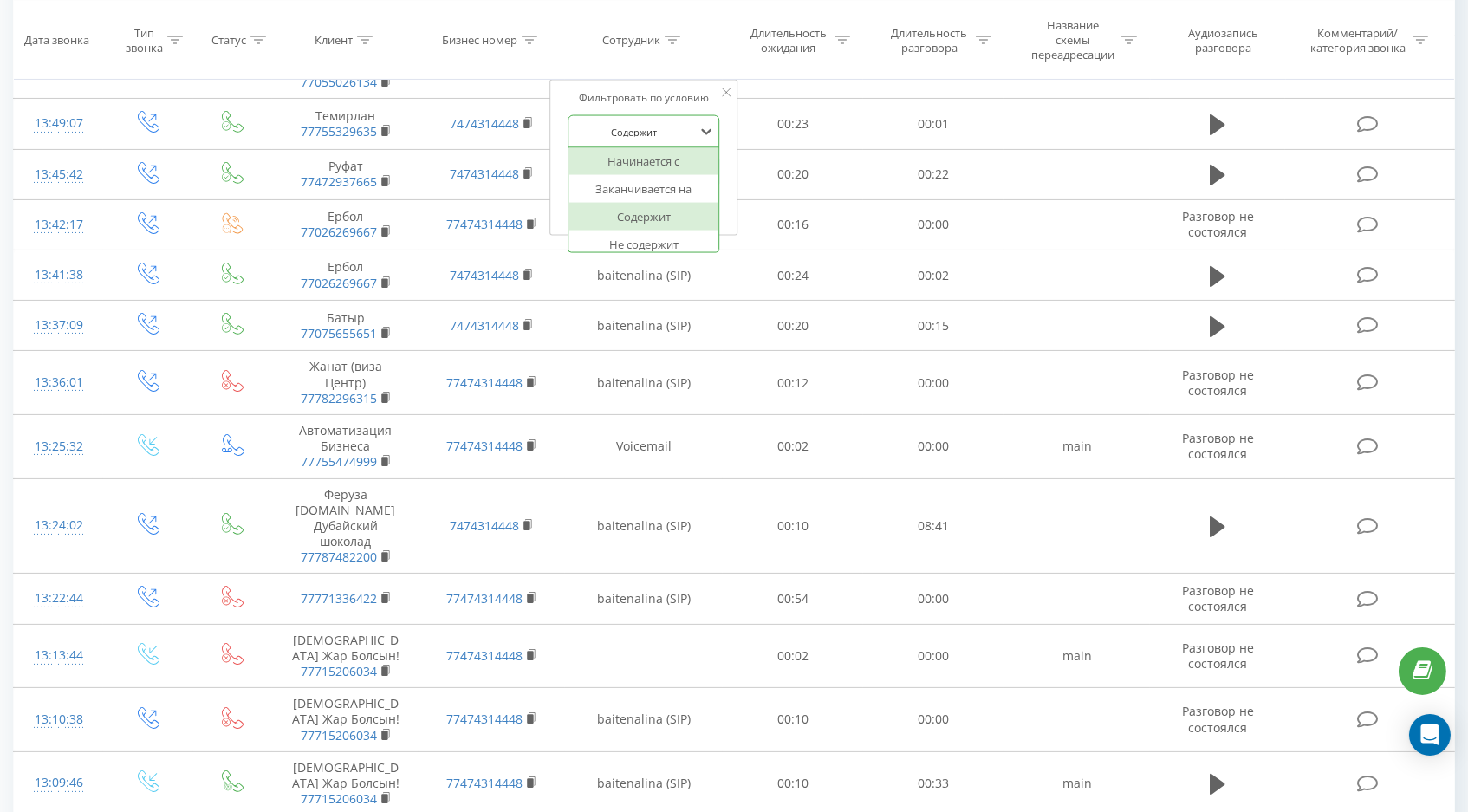 click on "Содержит" at bounding box center [644, 132] 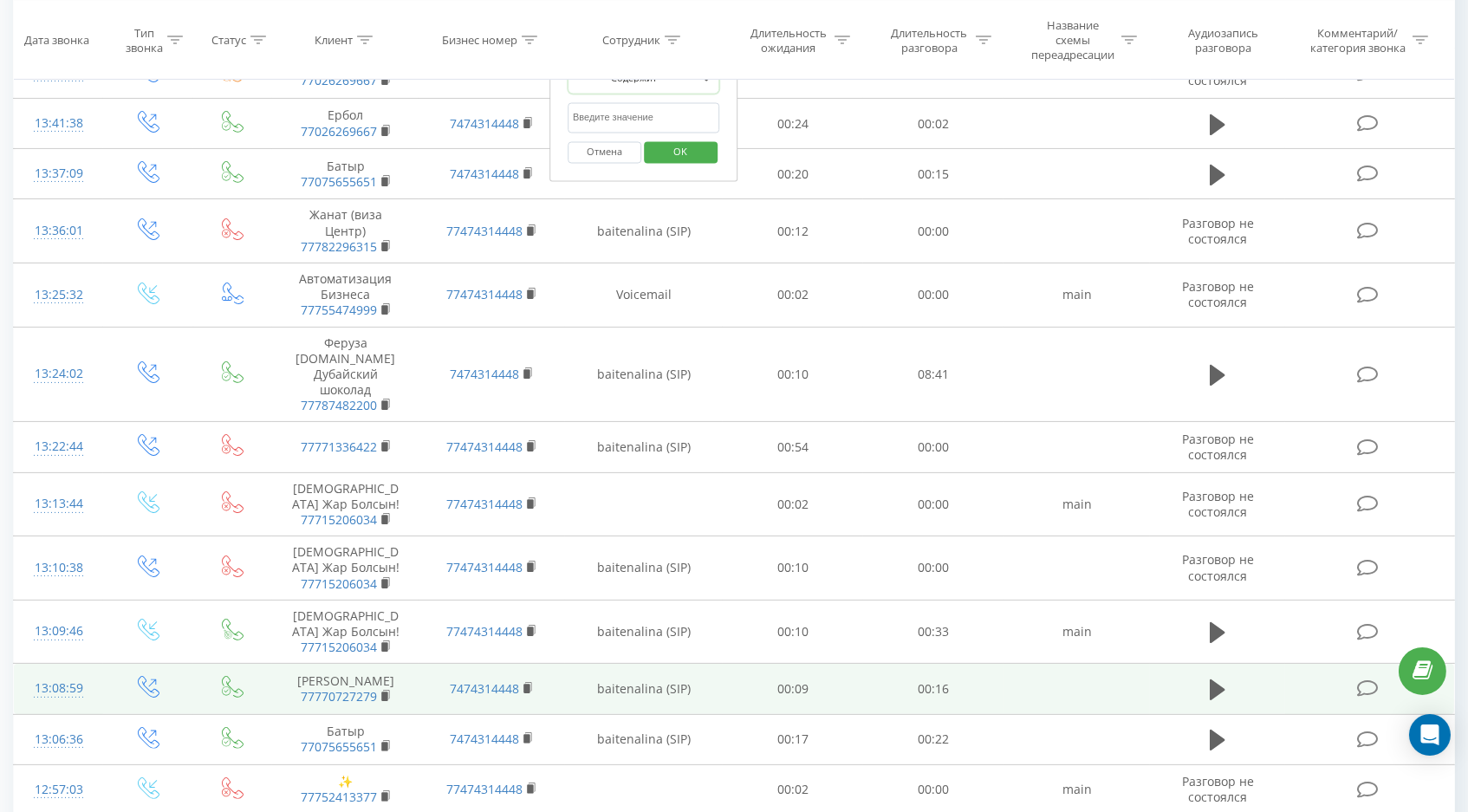 scroll, scrollTop: 775, scrollLeft: 0, axis: vertical 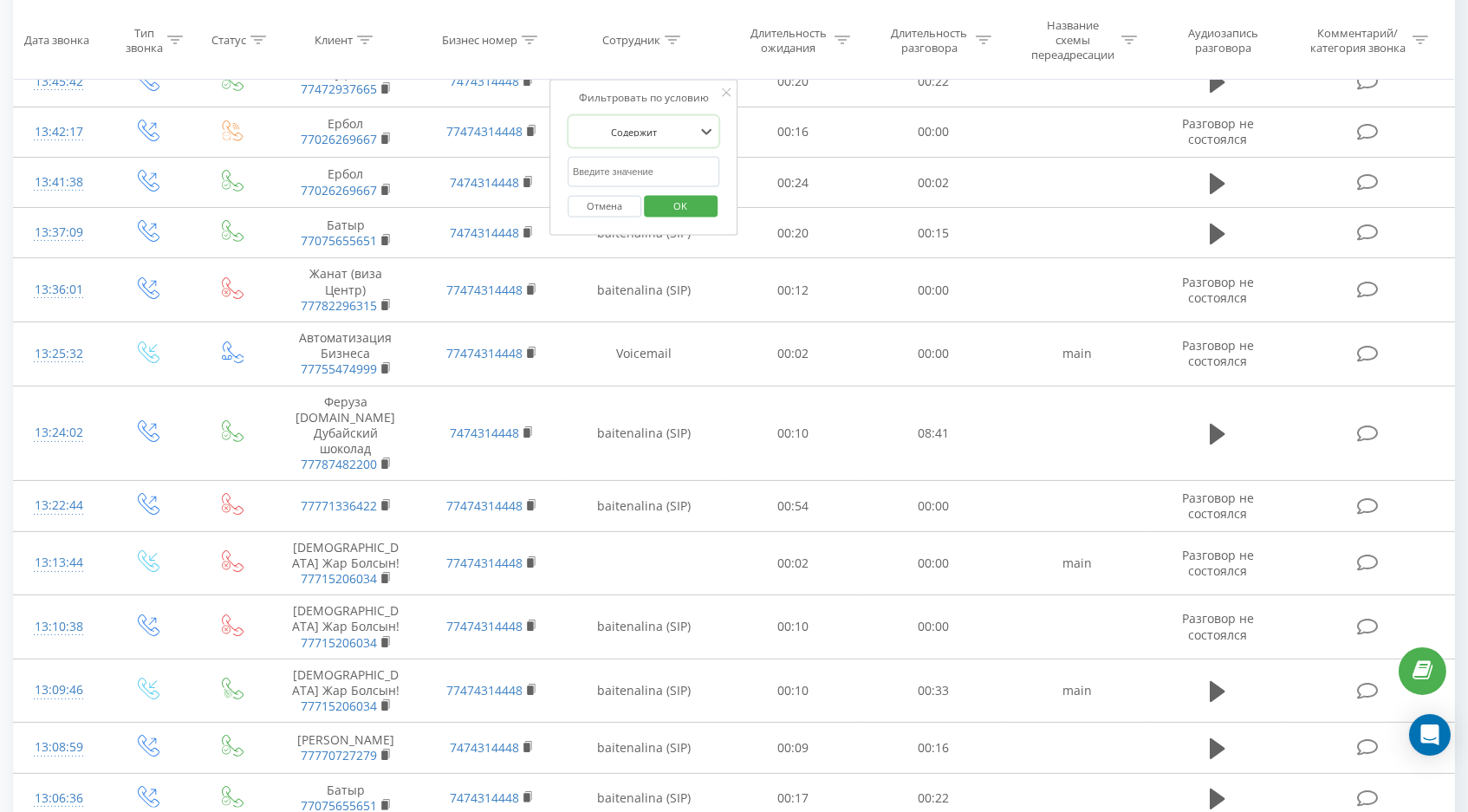 click on "Отмена" at bounding box center [604, 205] 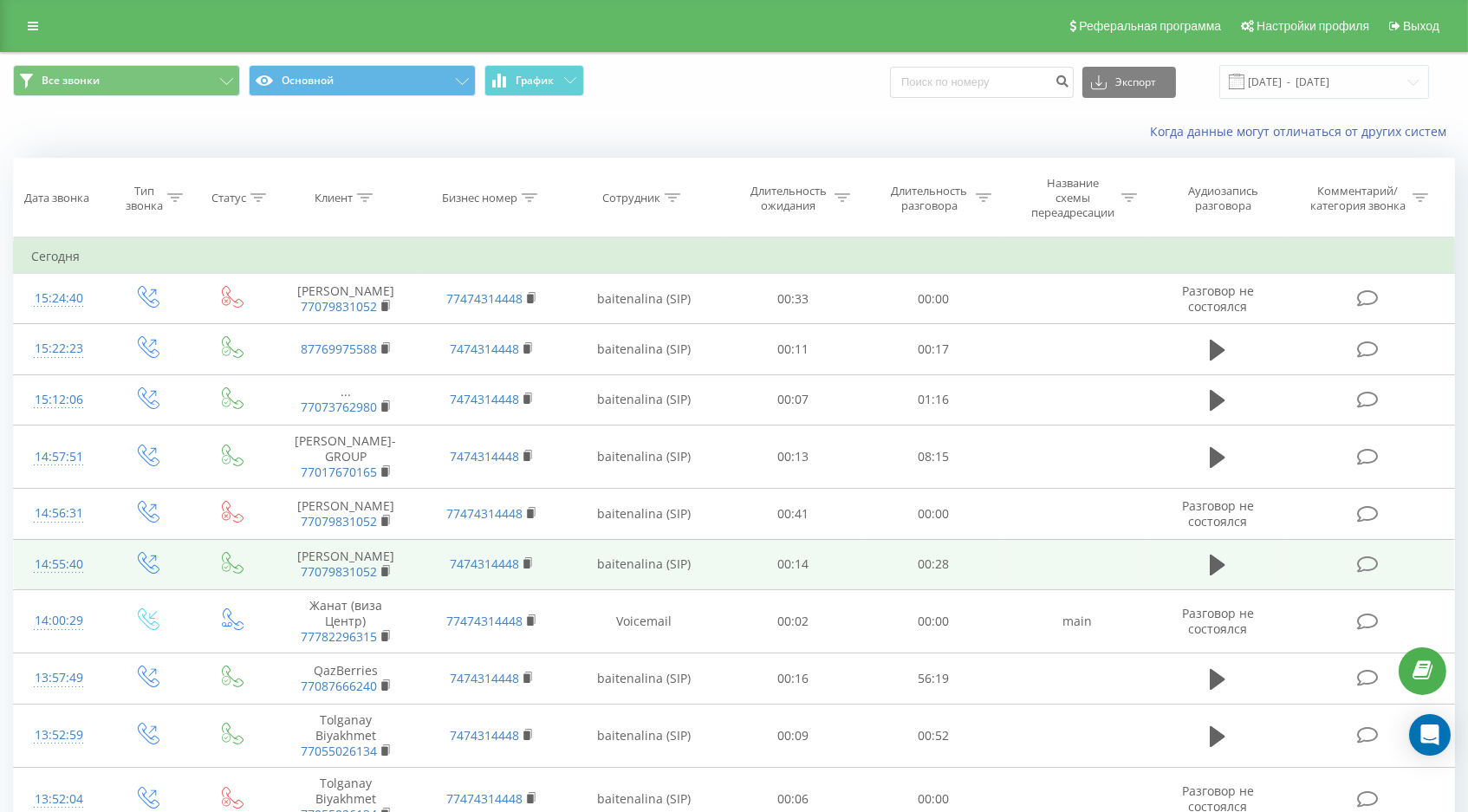 scroll, scrollTop: 0, scrollLeft: 0, axis: both 